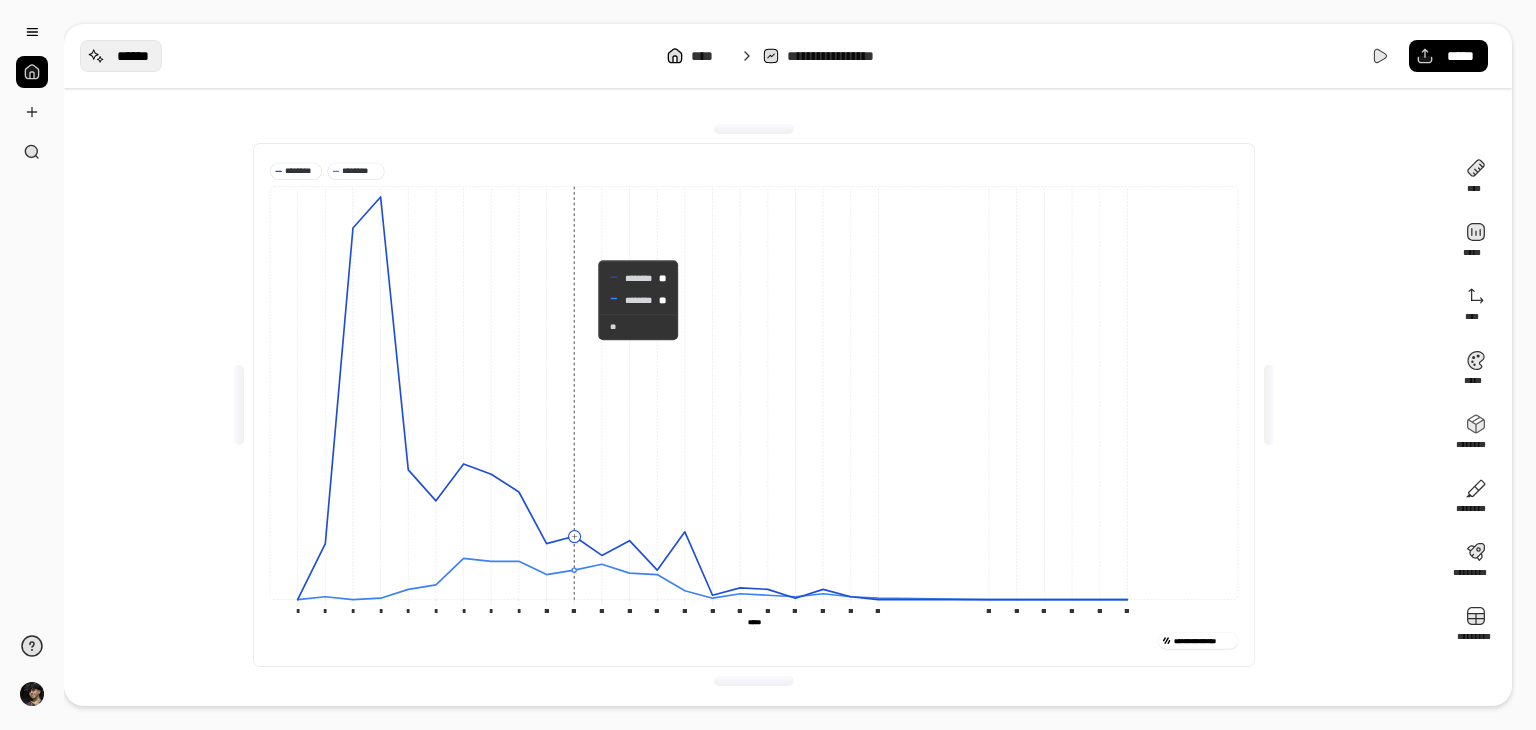 scroll, scrollTop: 0, scrollLeft: 0, axis: both 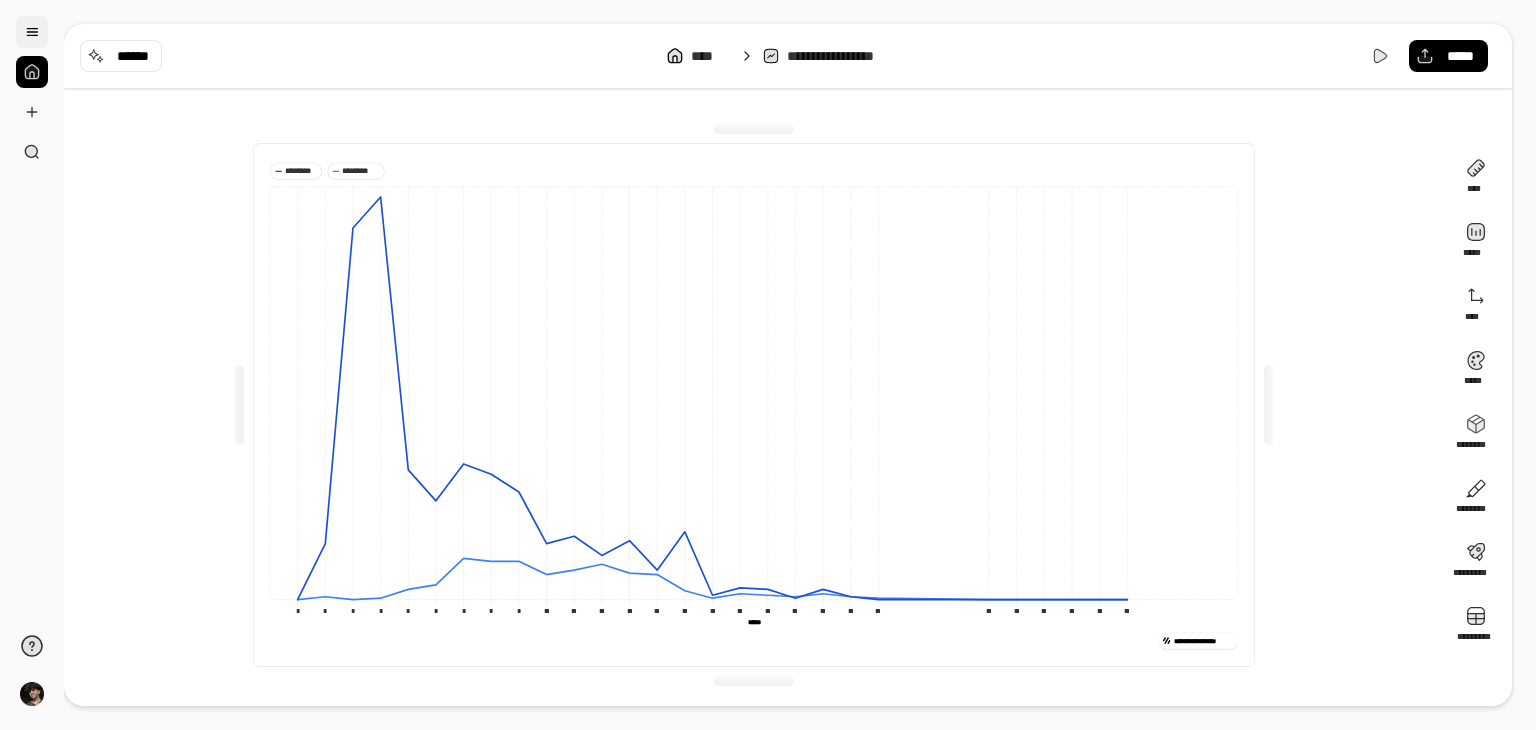 click at bounding box center (32, 32) 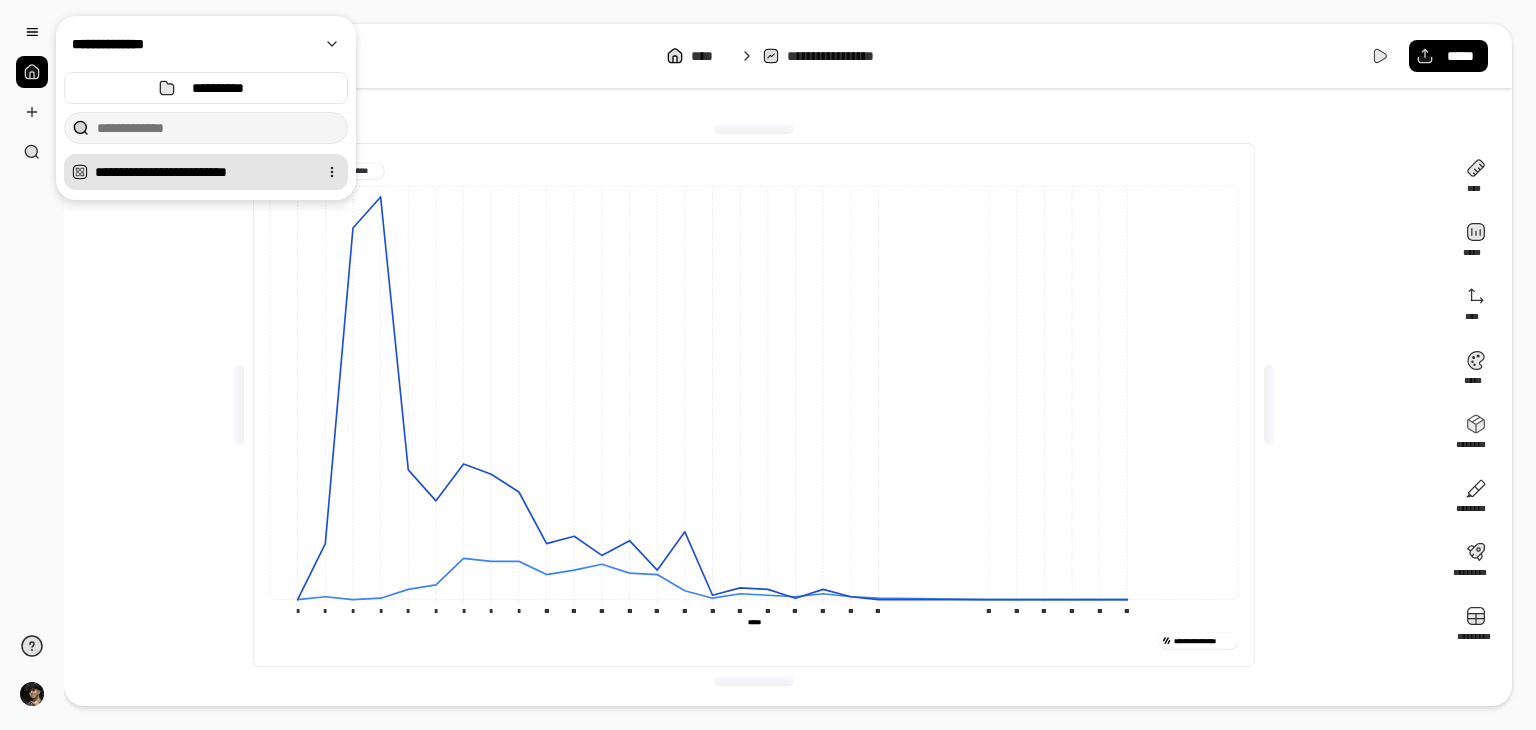 click on "**********" at bounding box center (202, 172) 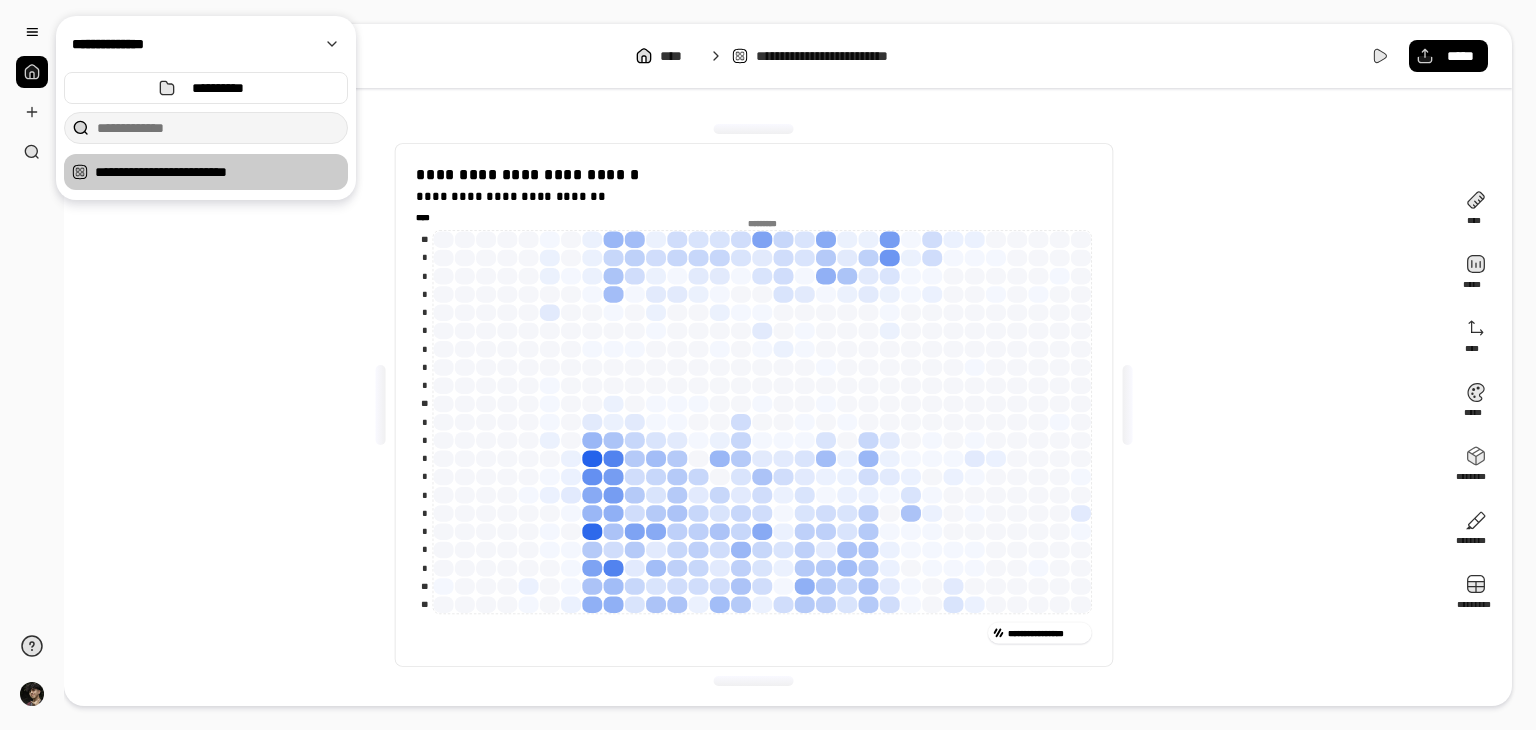 click on "********* ** * * * * * * * * ** * * * * * * * * * ** ** **** **** ********* **** **** *********" at bounding box center (753, 410) 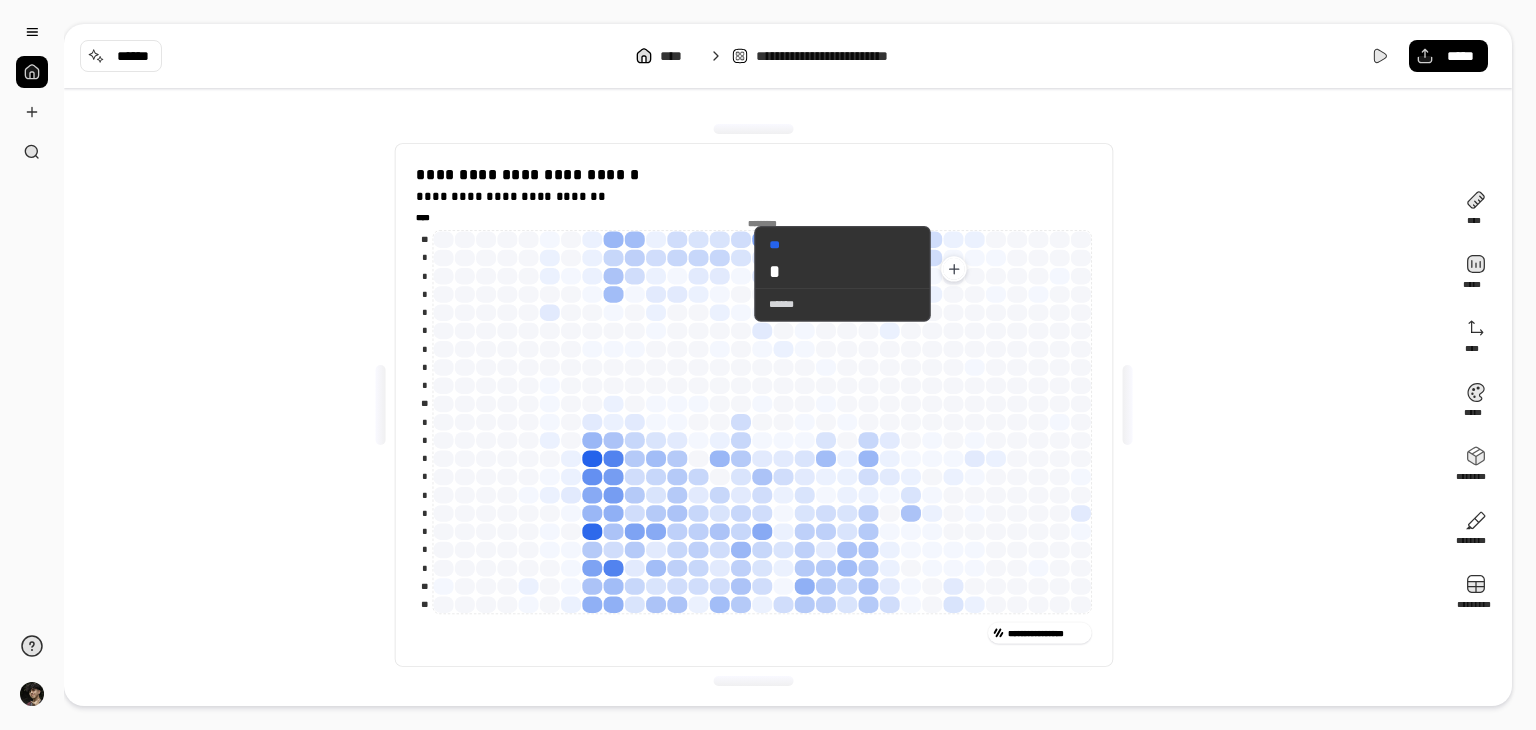 click 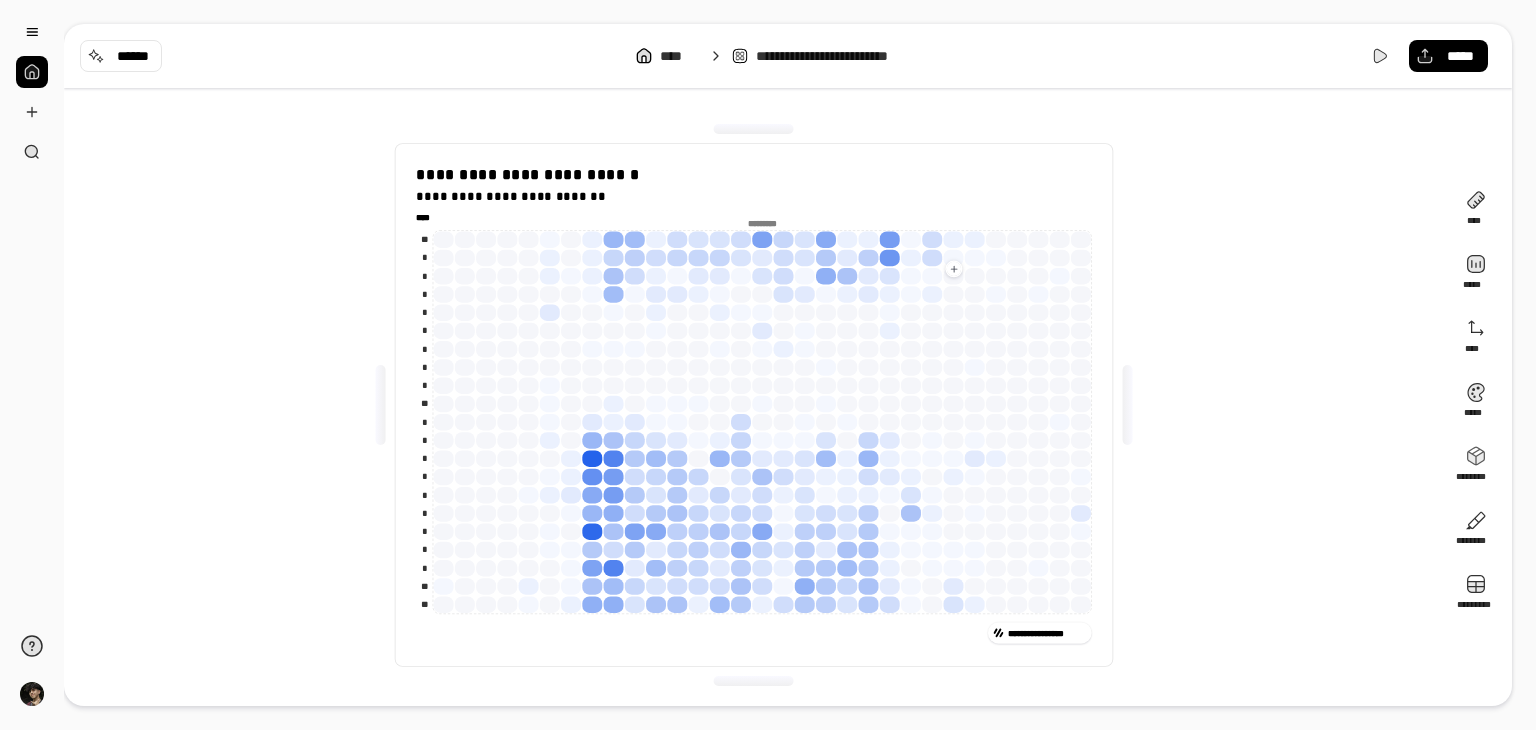click on "**********" at bounding box center [754, 405] 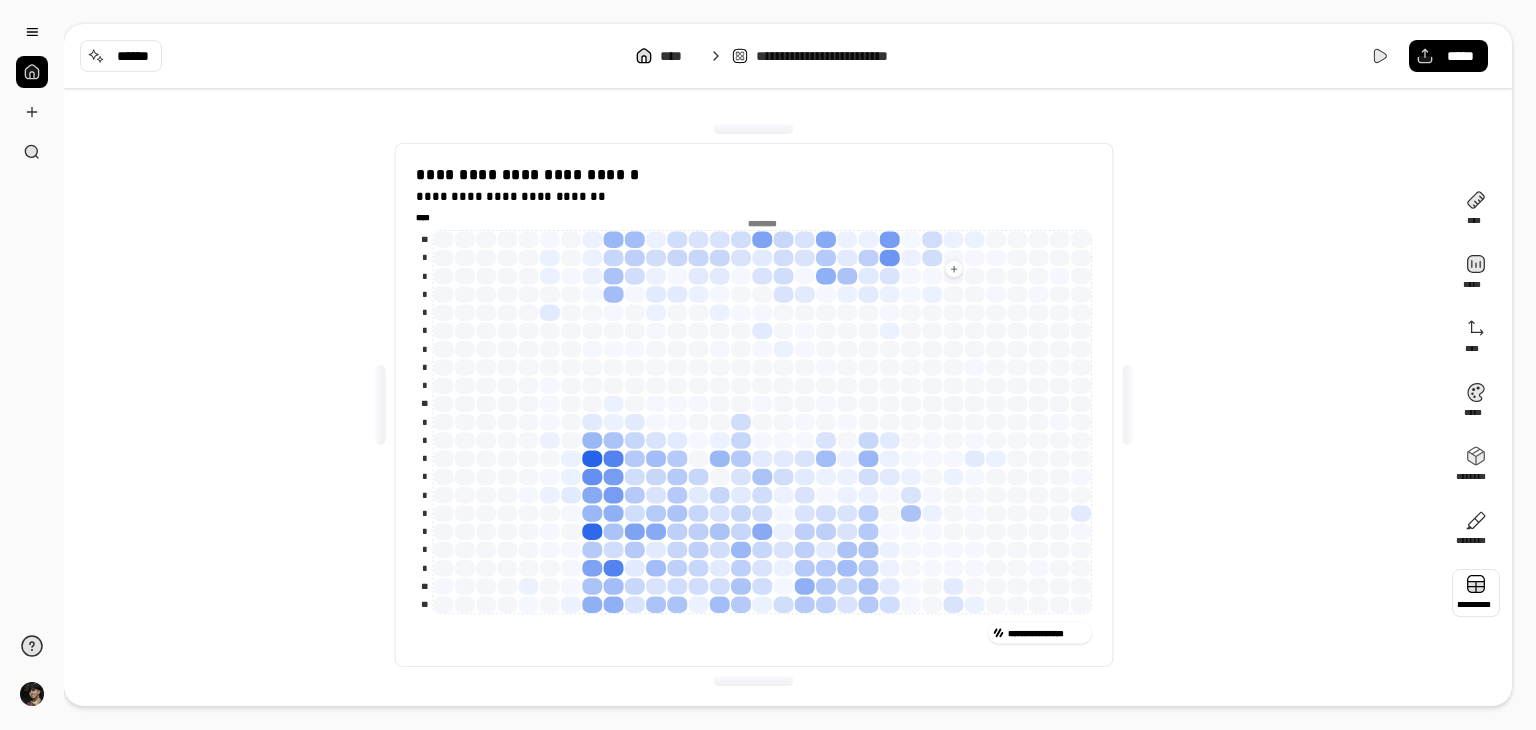 click at bounding box center (1476, 593) 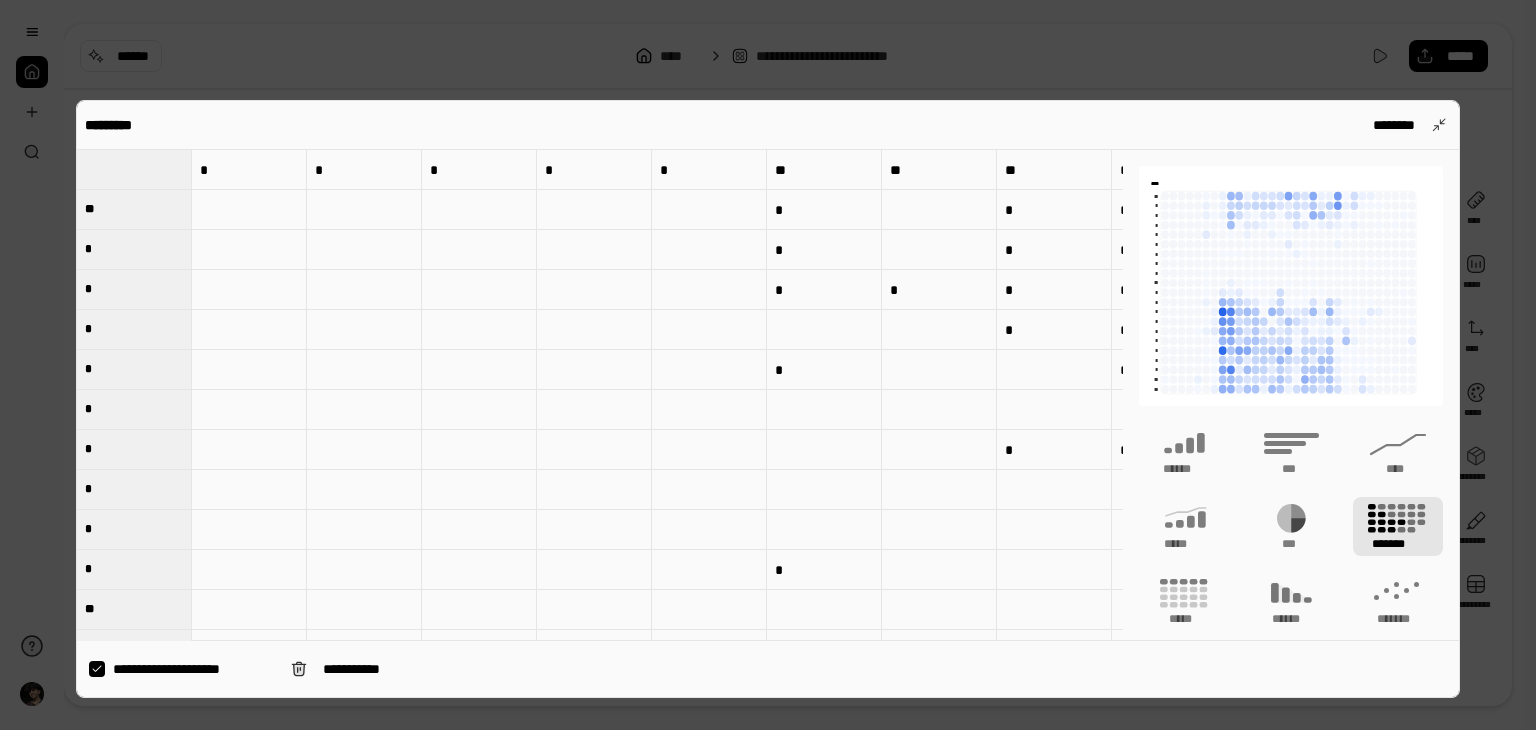 click at bounding box center (249, 210) 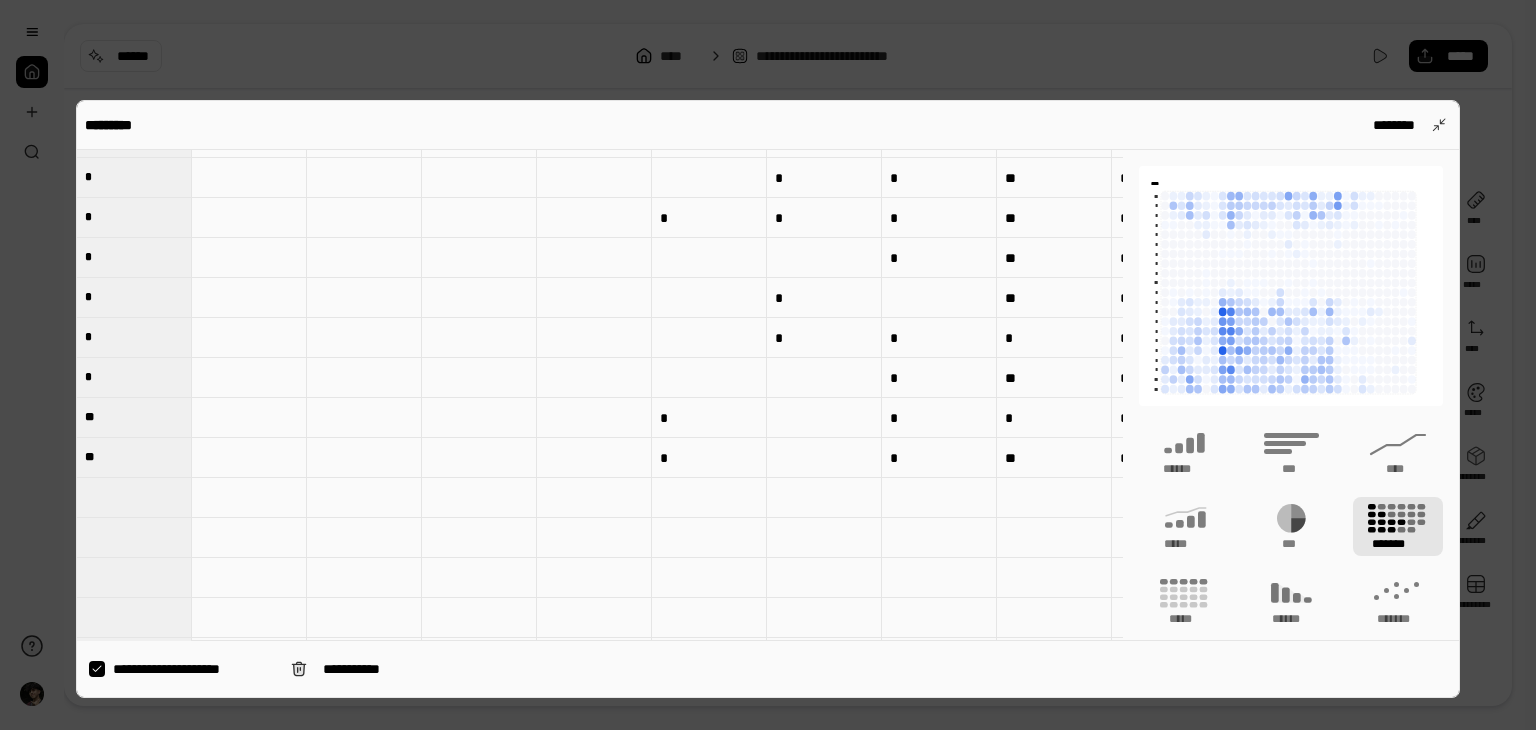 scroll, scrollTop: 700, scrollLeft: 0, axis: vertical 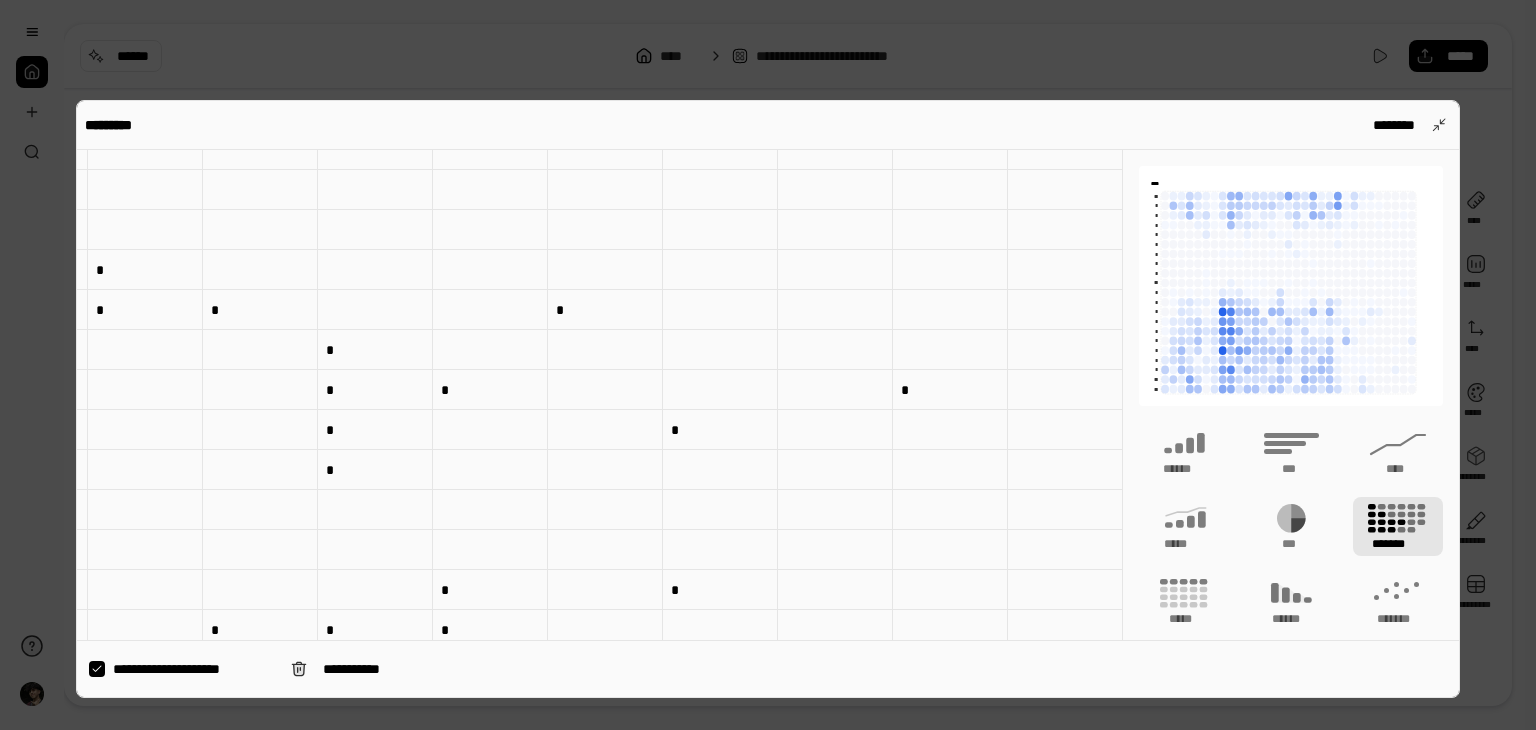 click on "**********" at bounding box center (768, 399) 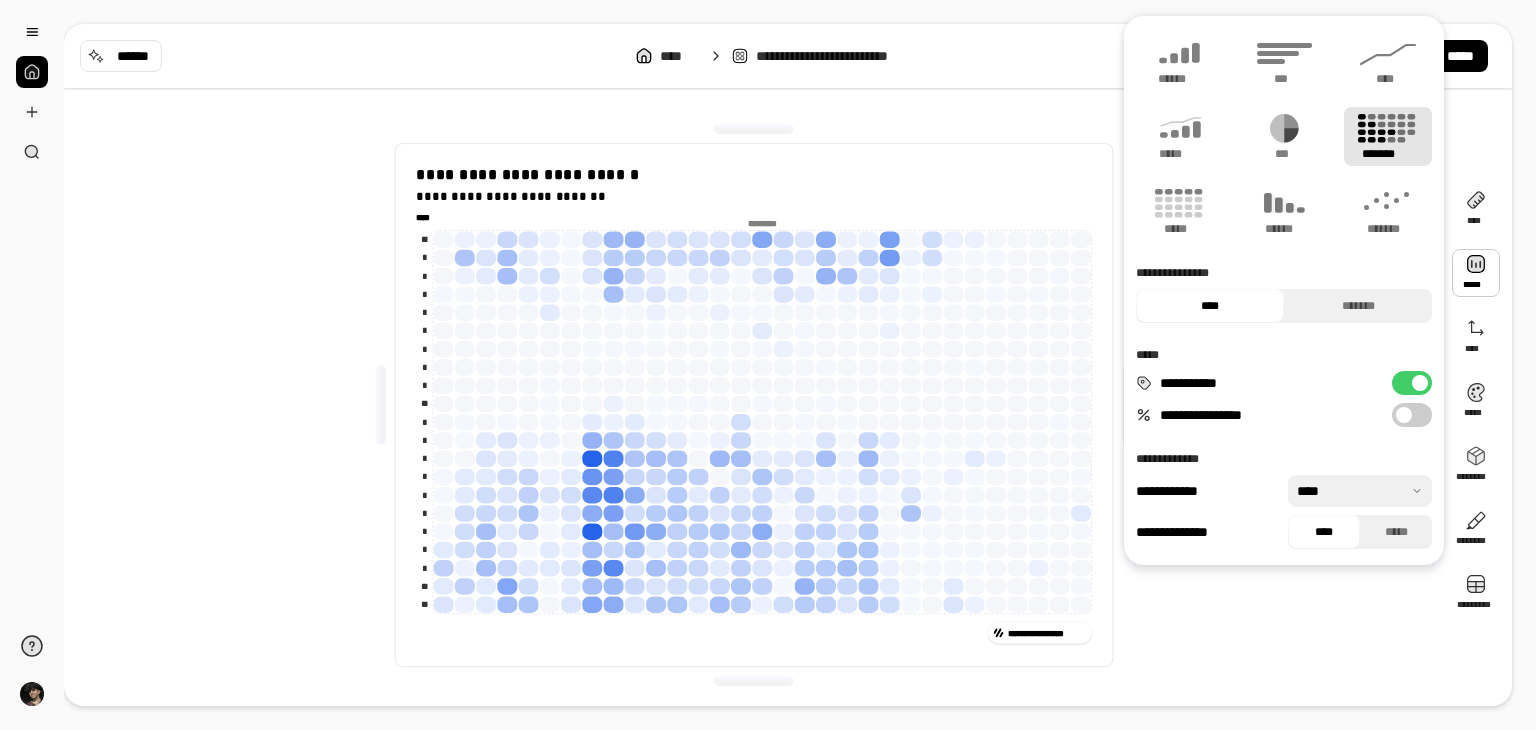 click on "**********" at bounding box center (754, 405) 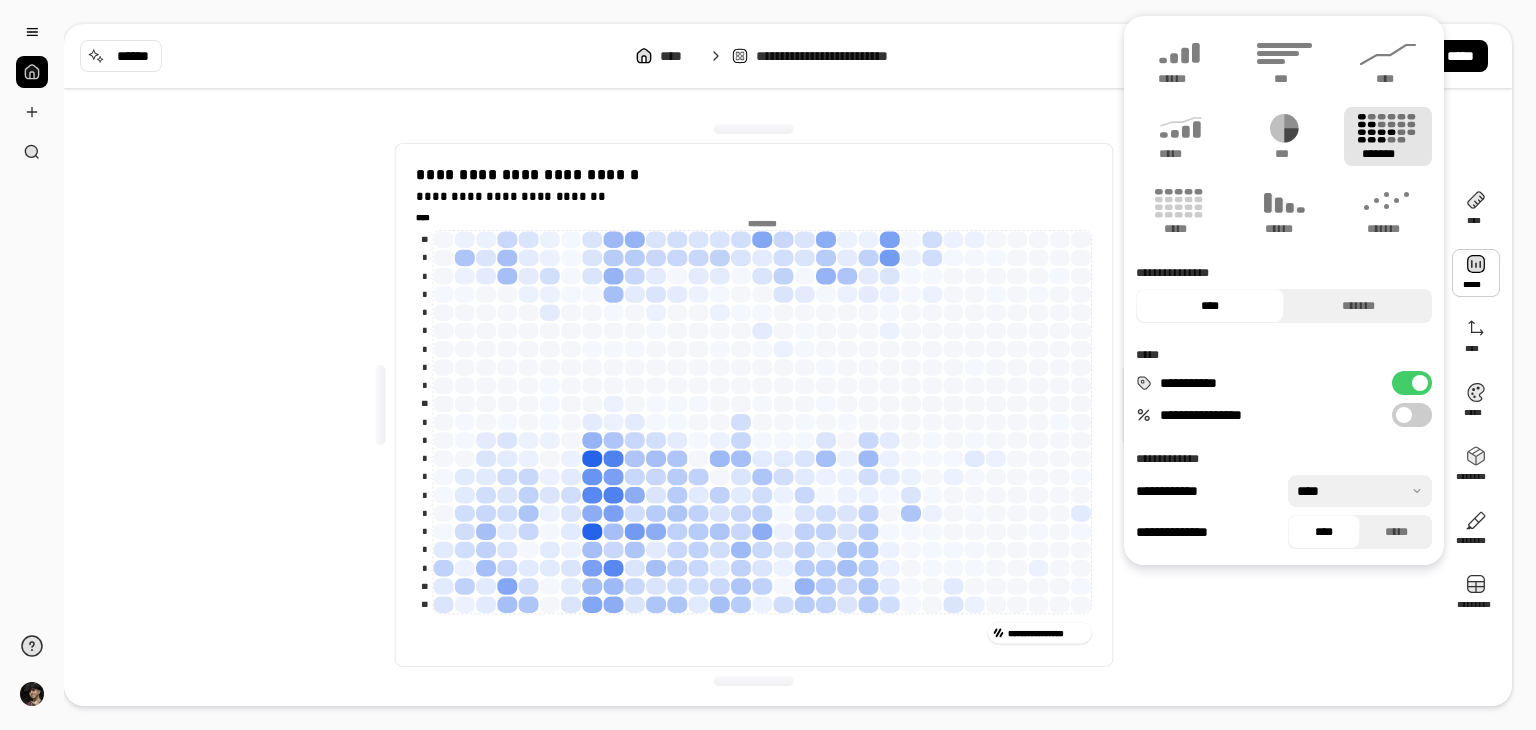 click on "**********" at bounding box center [1412, 383] 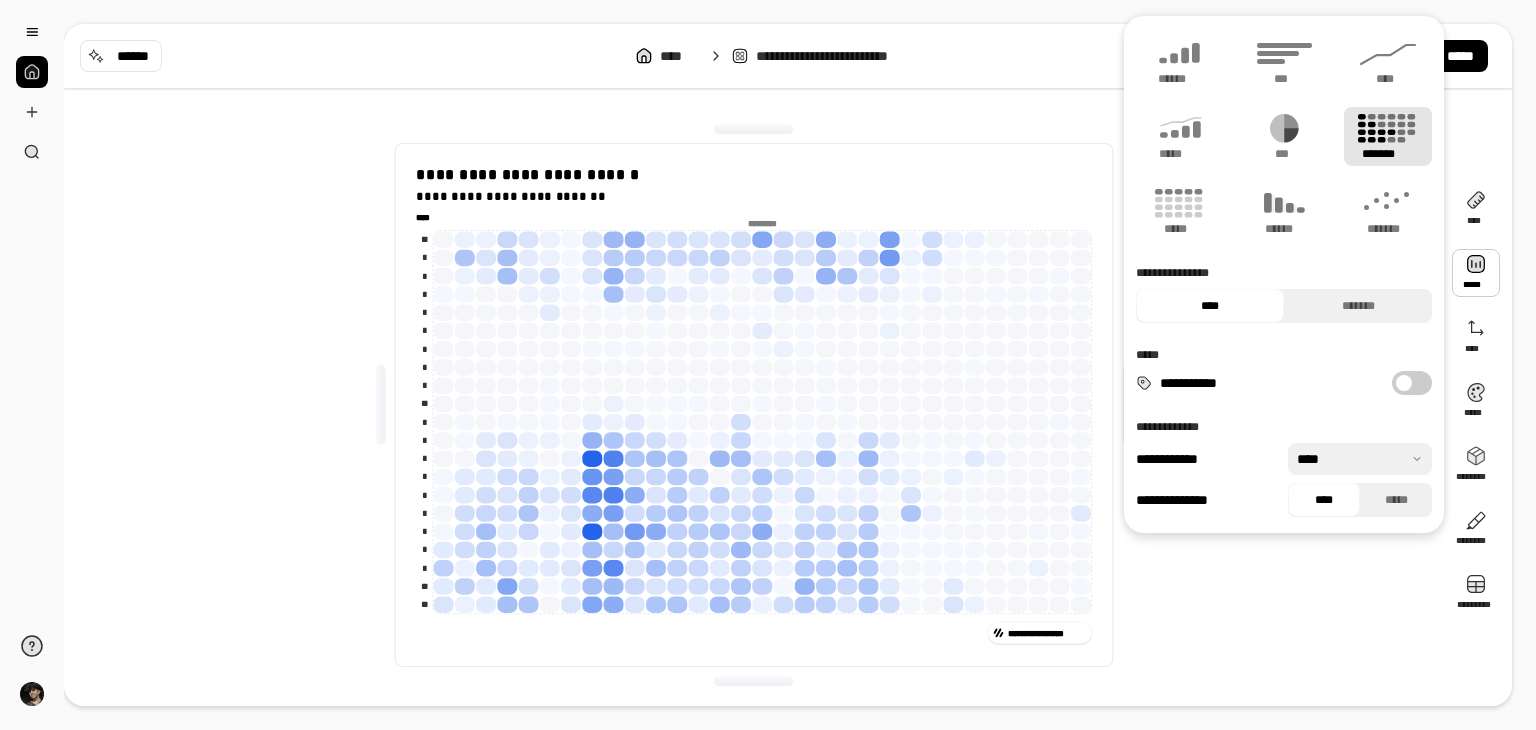 click on "**********" at bounding box center [1412, 383] 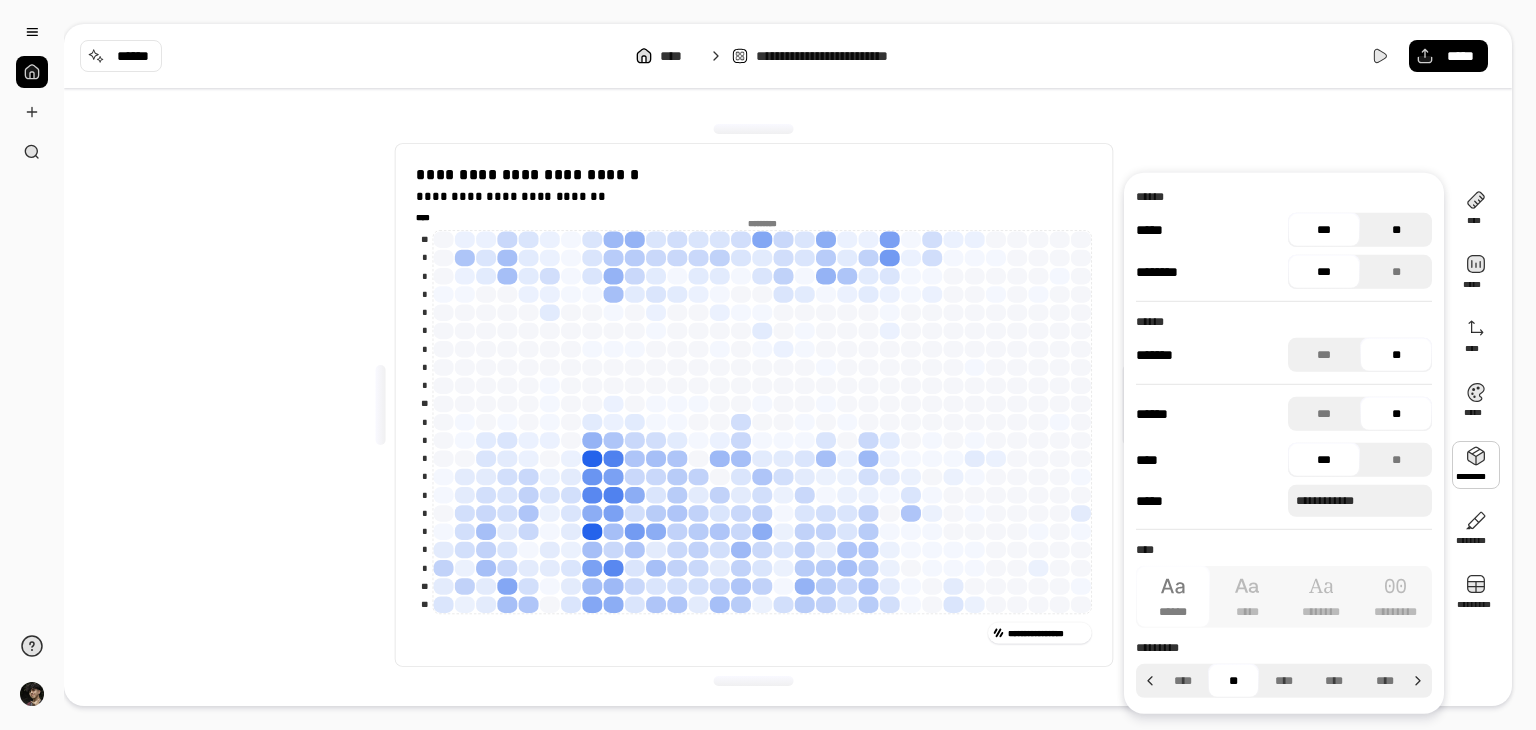 click on "**" at bounding box center [1396, 230] 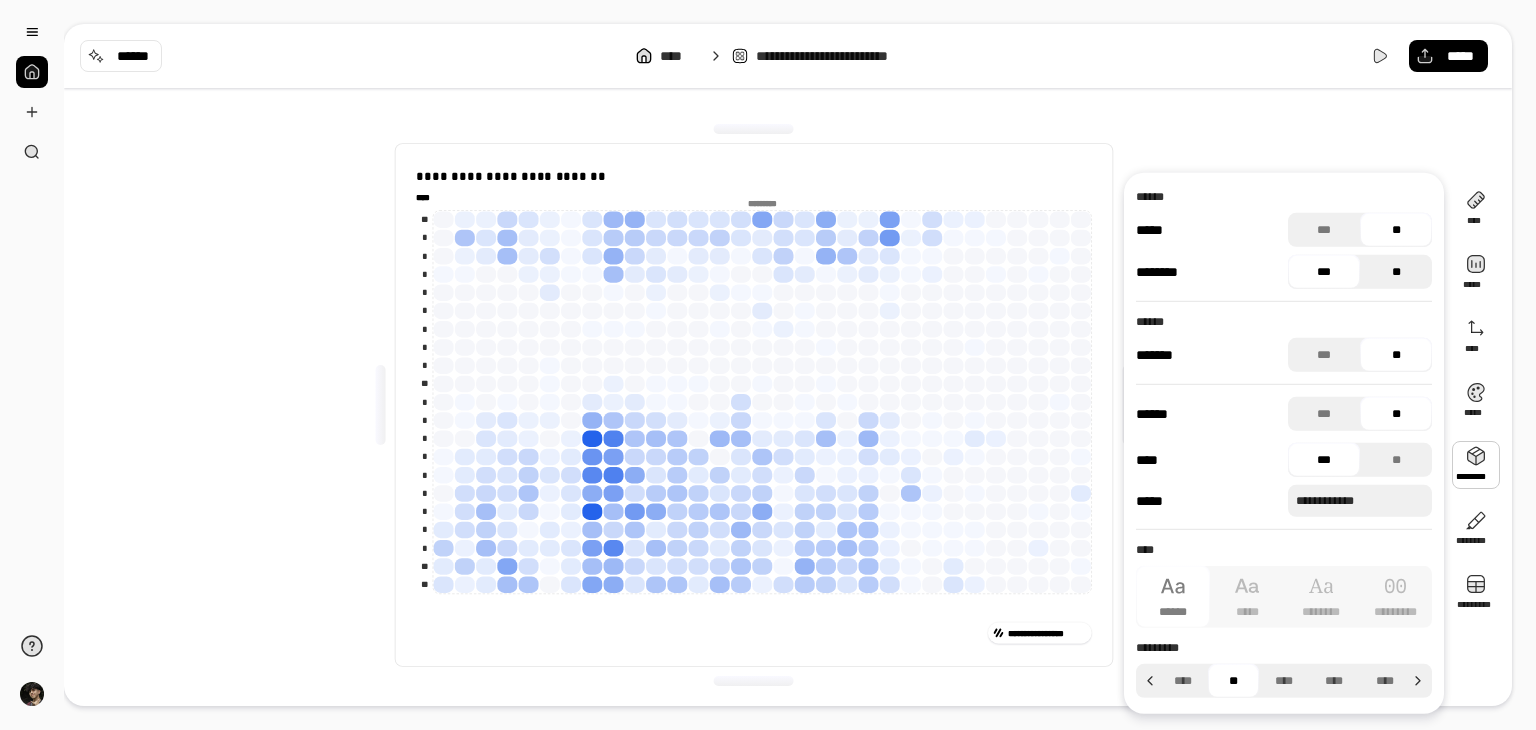 click on "**" at bounding box center (1396, 272) 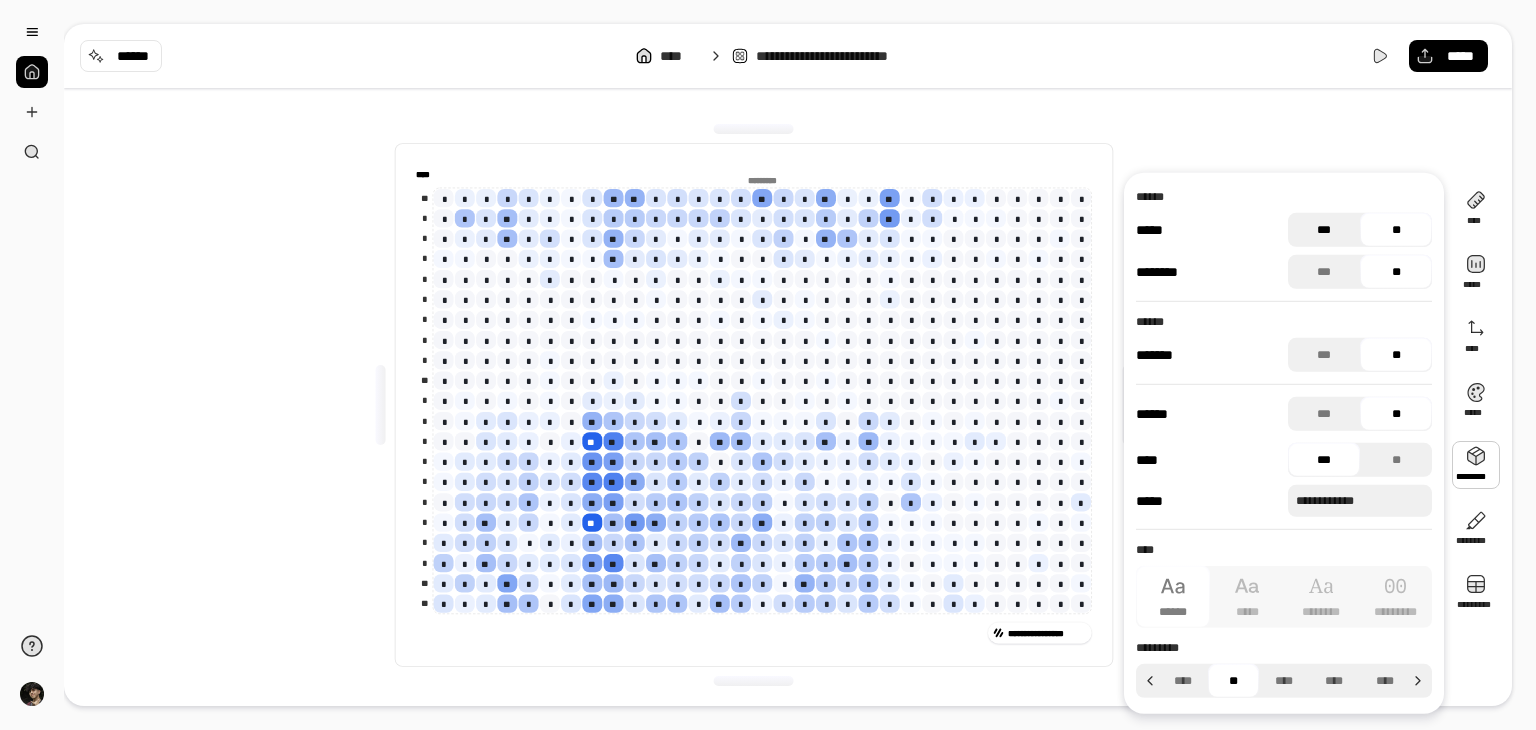 click on "***" at bounding box center [1324, 230] 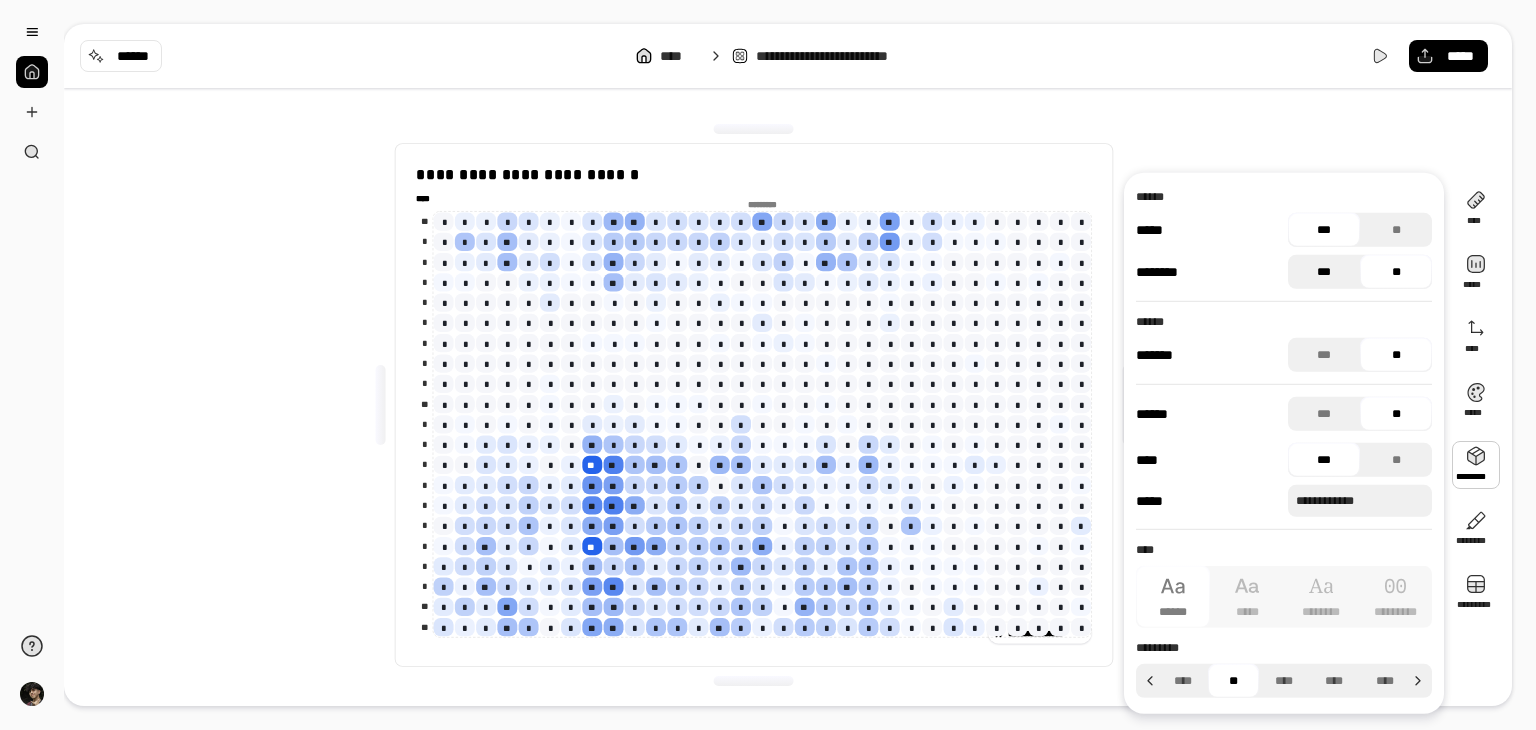 click on "***" at bounding box center [1324, 272] 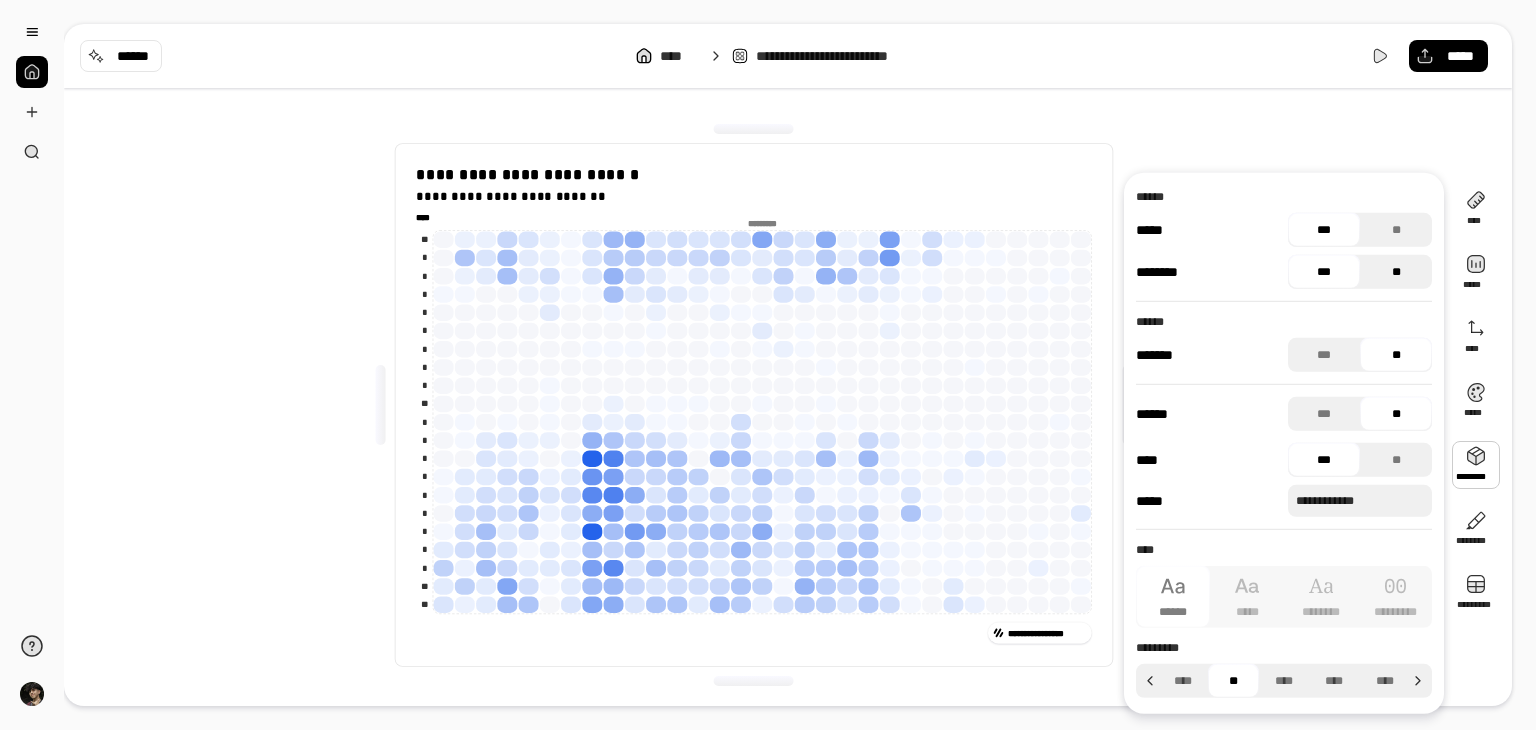 click on "**" at bounding box center [1396, 272] 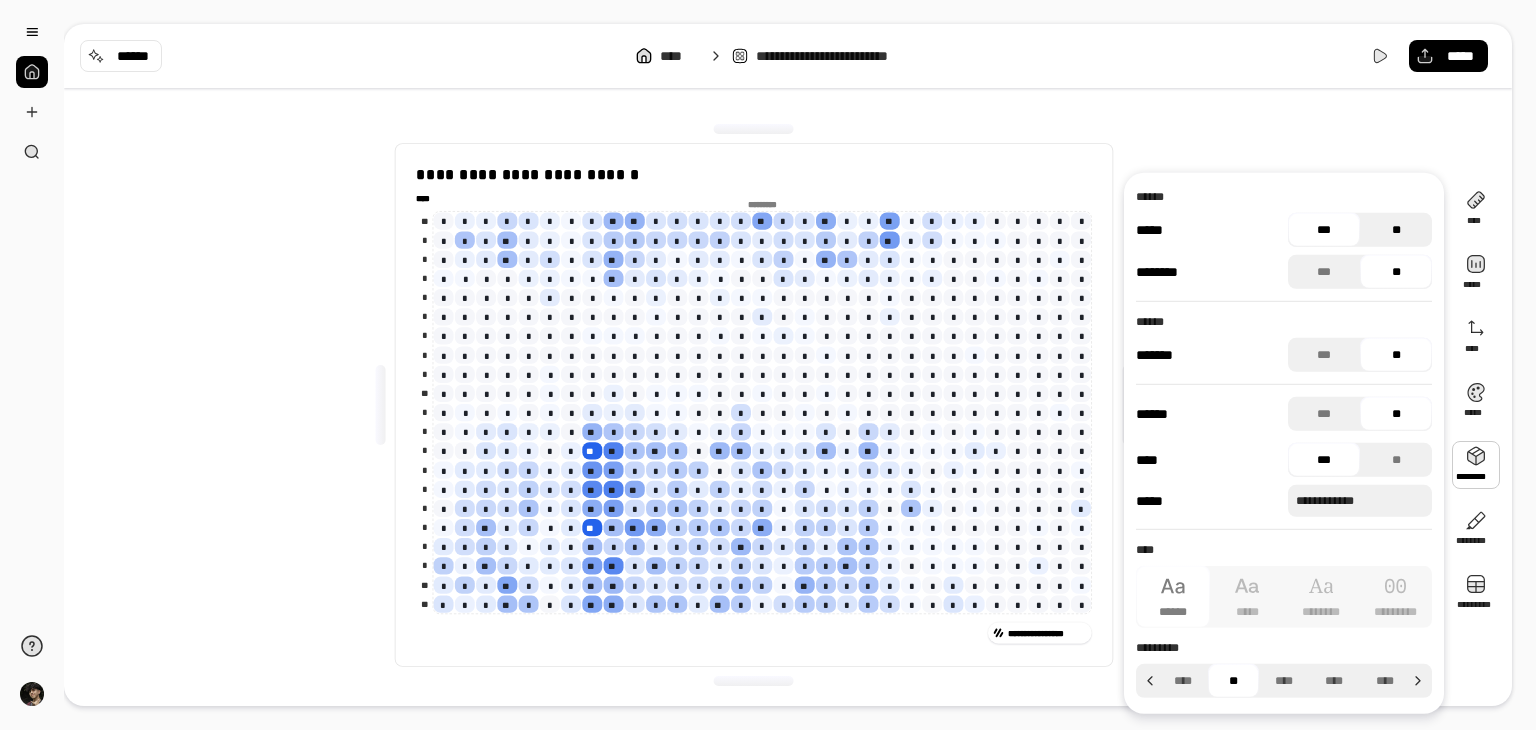 click on "**" at bounding box center [1396, 230] 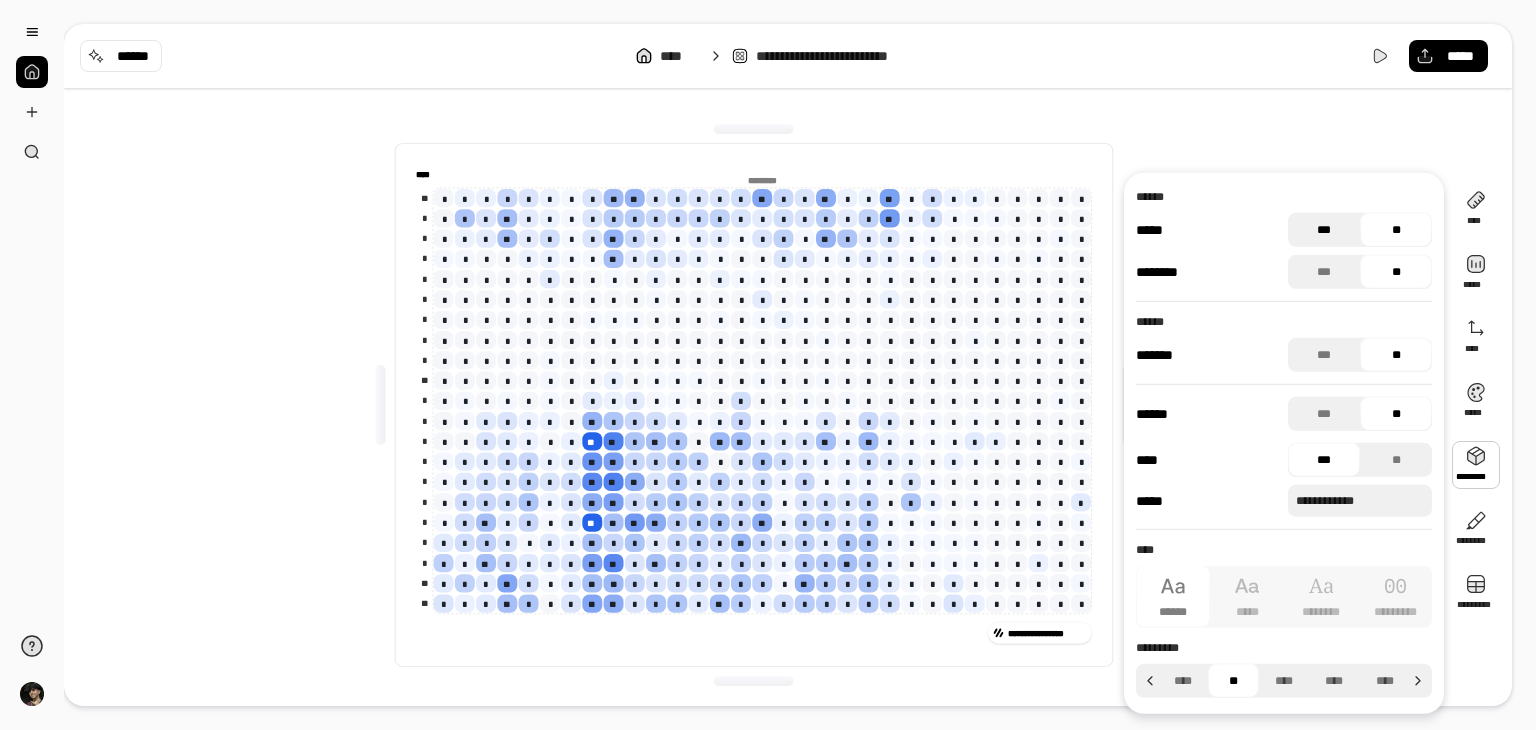 click on "***" at bounding box center [1324, 230] 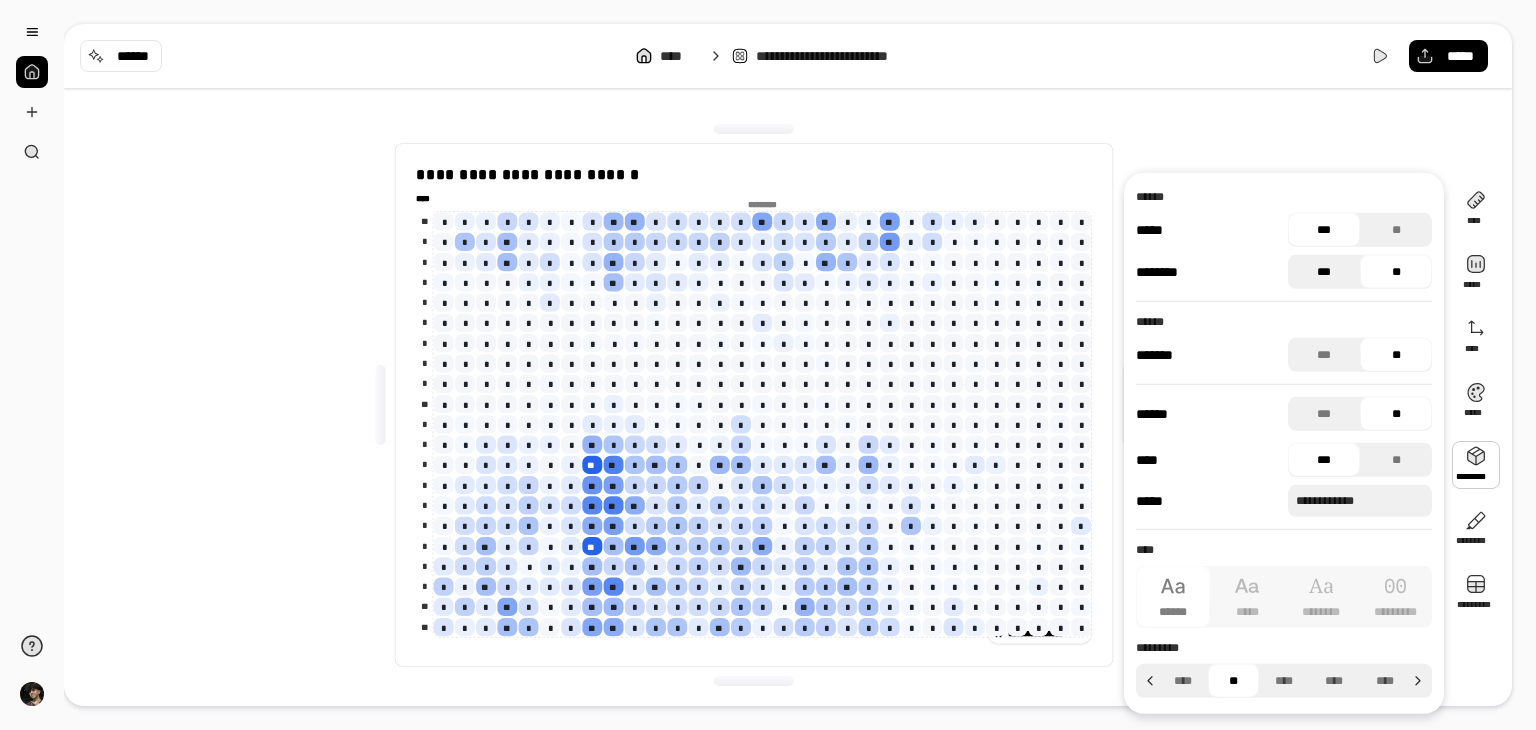 click on "***" at bounding box center (1324, 272) 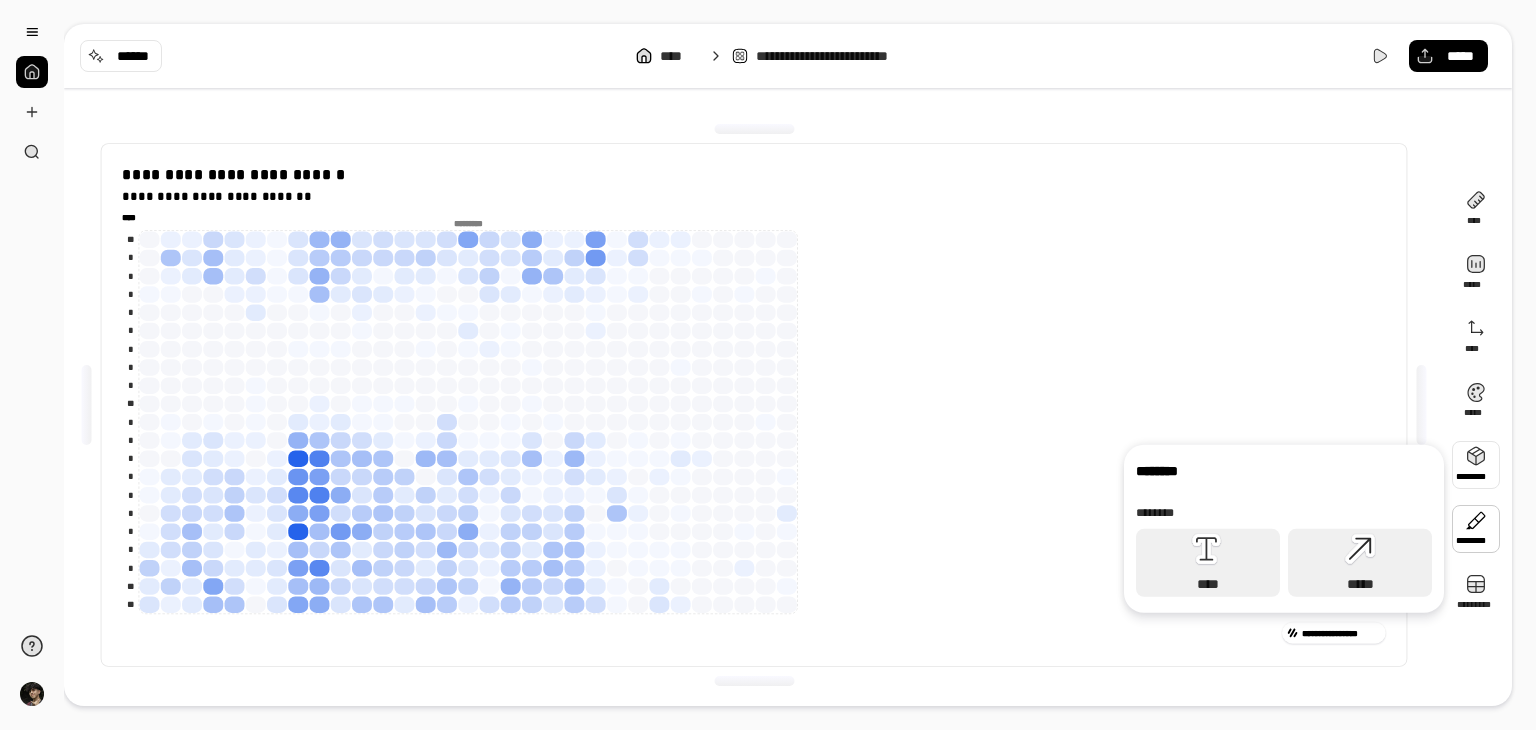 click on "**********" at bounding box center (788, 405) 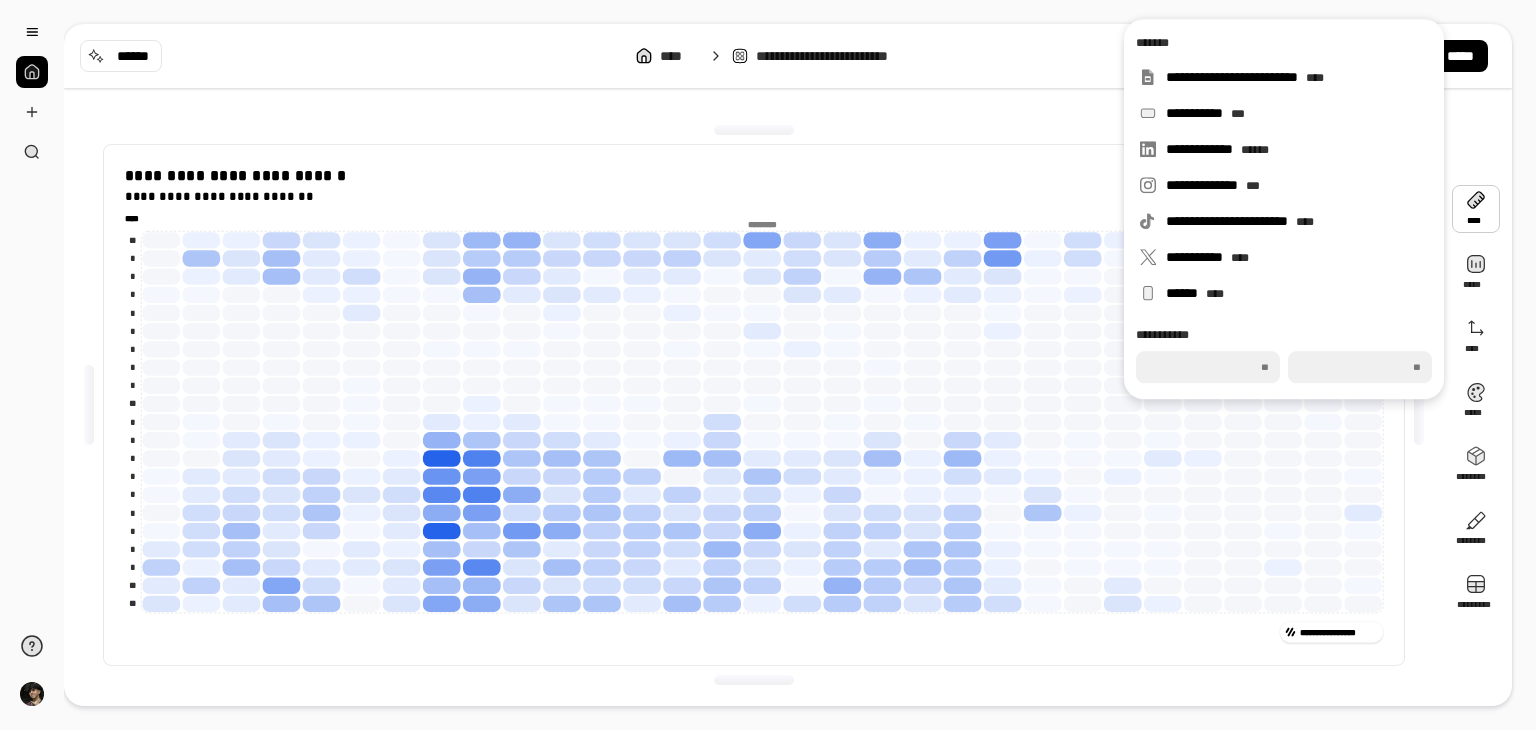 drag, startPoint x: 1208, startPoint y: 361, endPoint x: 1161, endPoint y: 365, distance: 47.169907 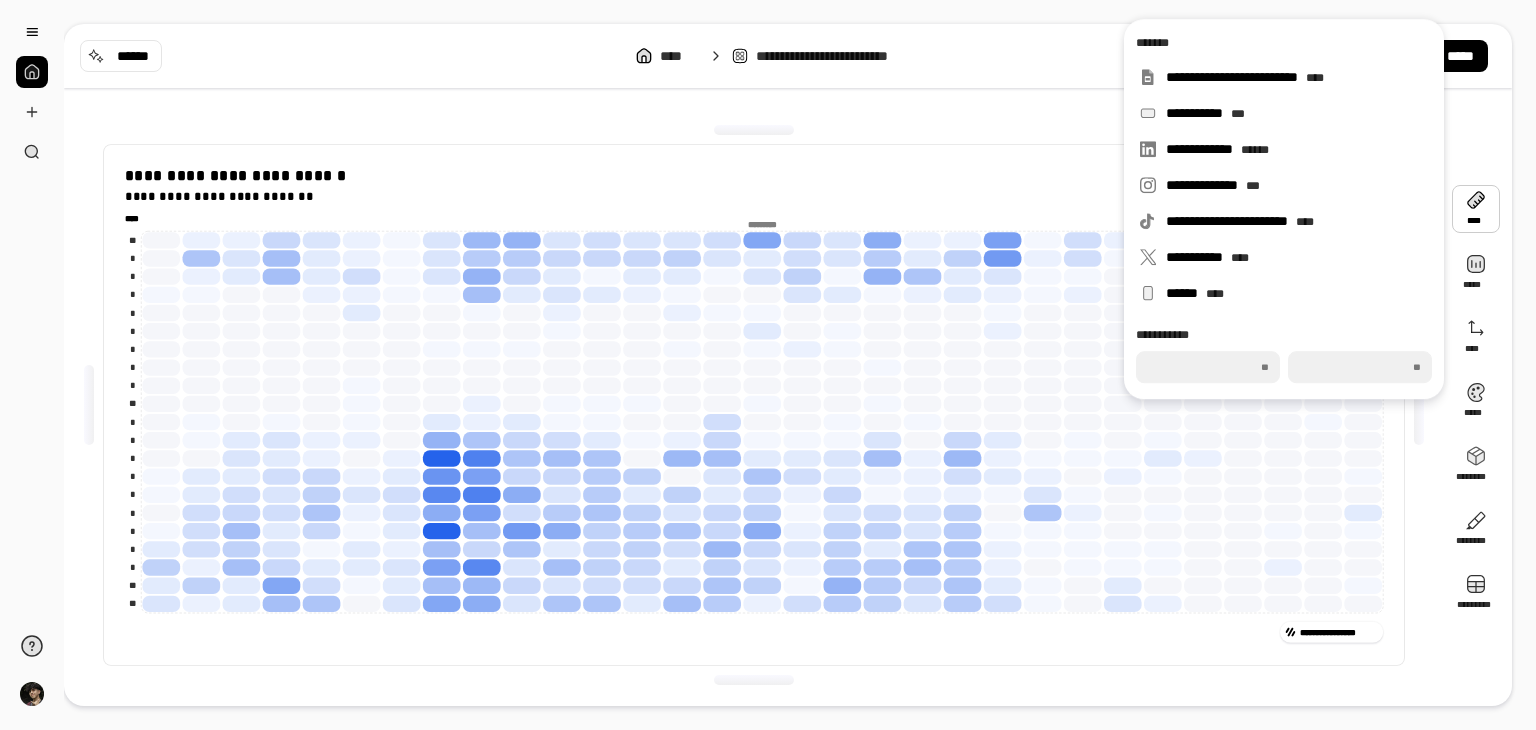 click on "***" at bounding box center [1360, 367] 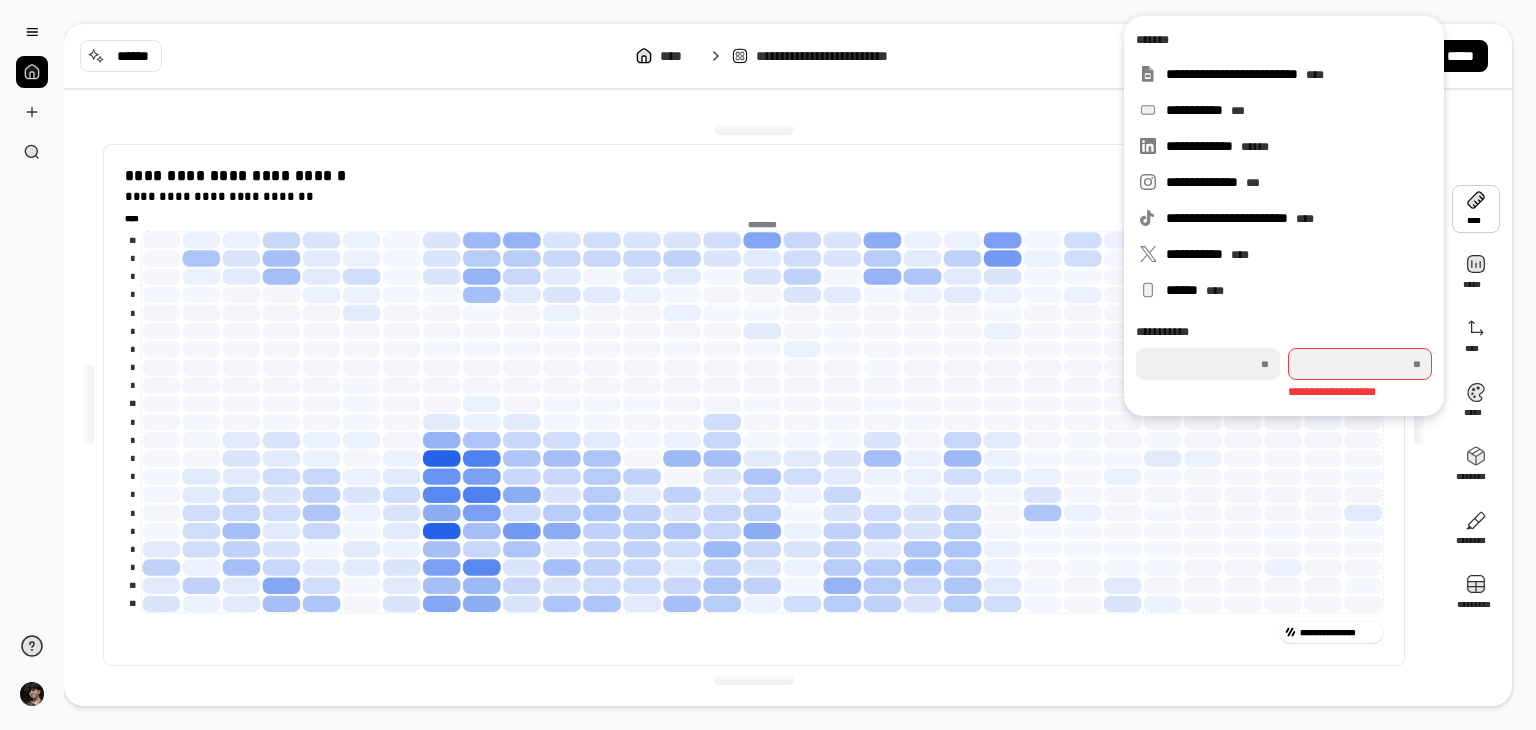 type on "****" 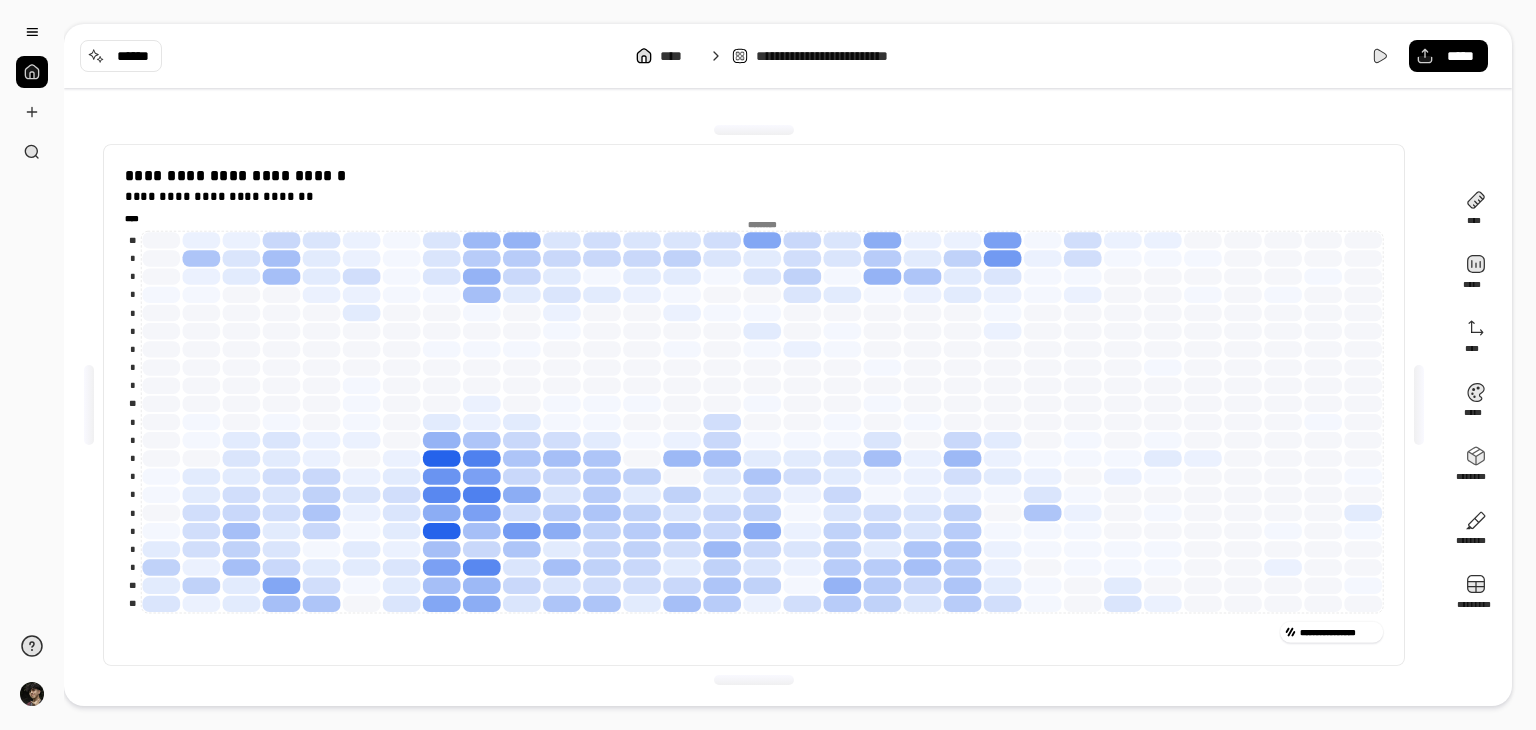 click on "**********" at bounding box center (754, 405) 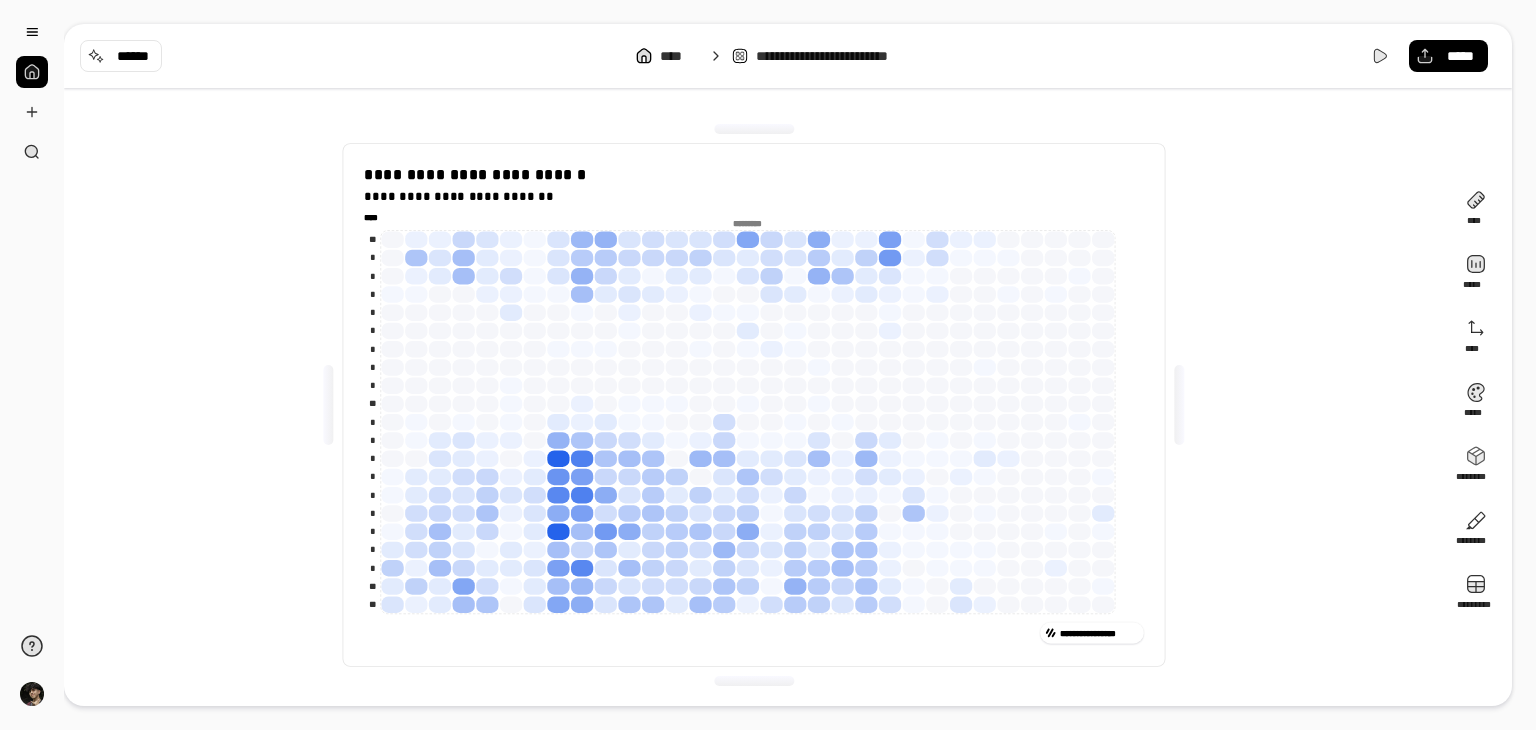 click at bounding box center [1180, 405] 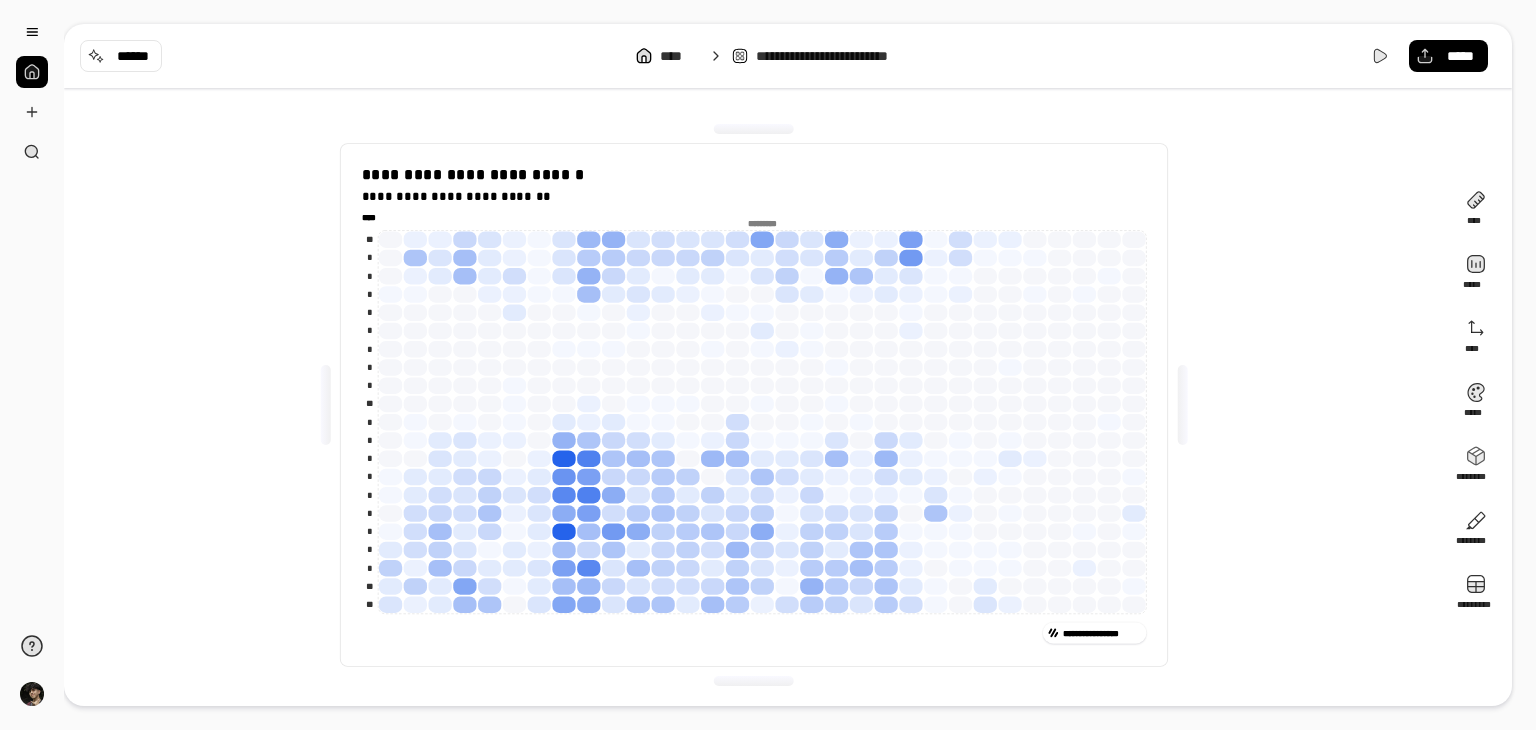 click on "**********" at bounding box center (754, 405) 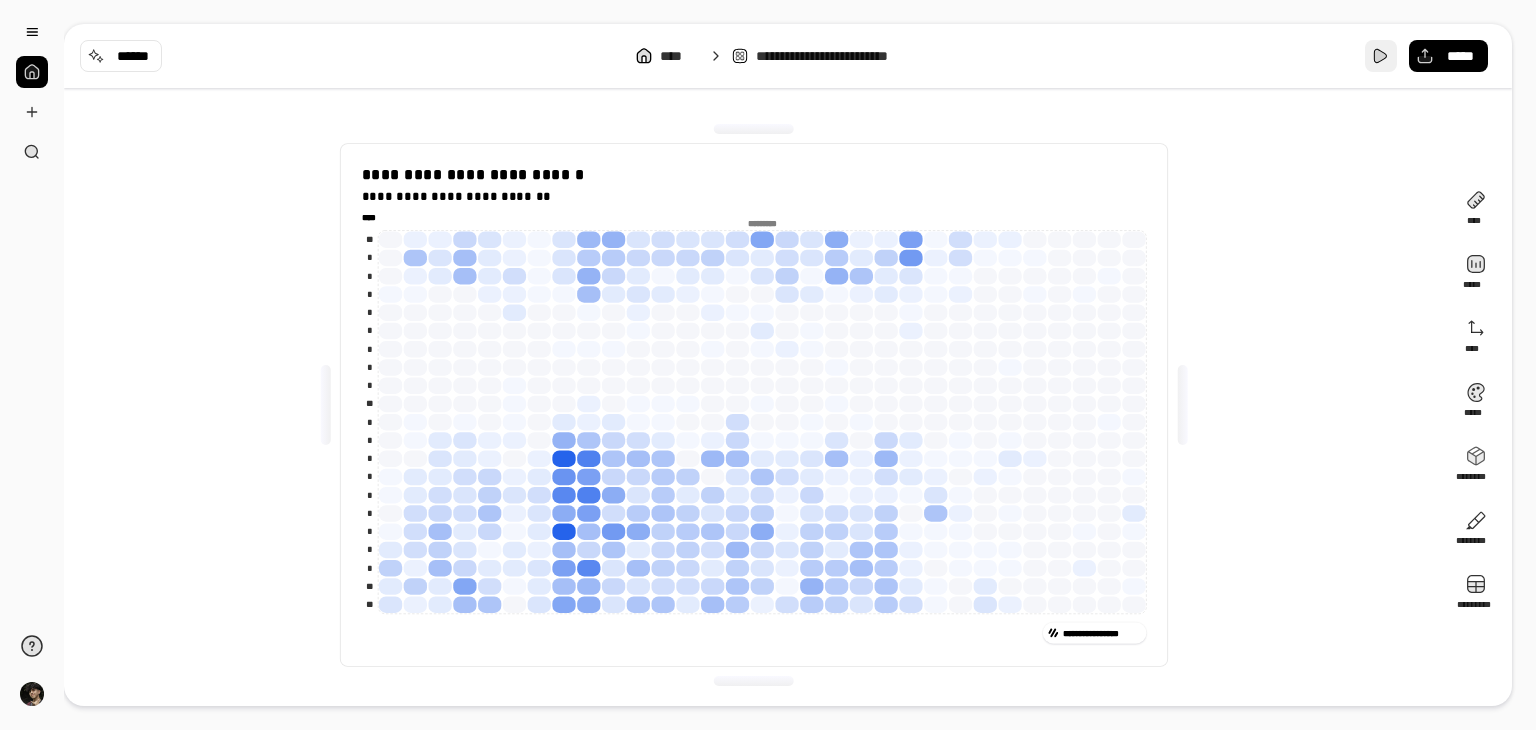 click at bounding box center (1381, 56) 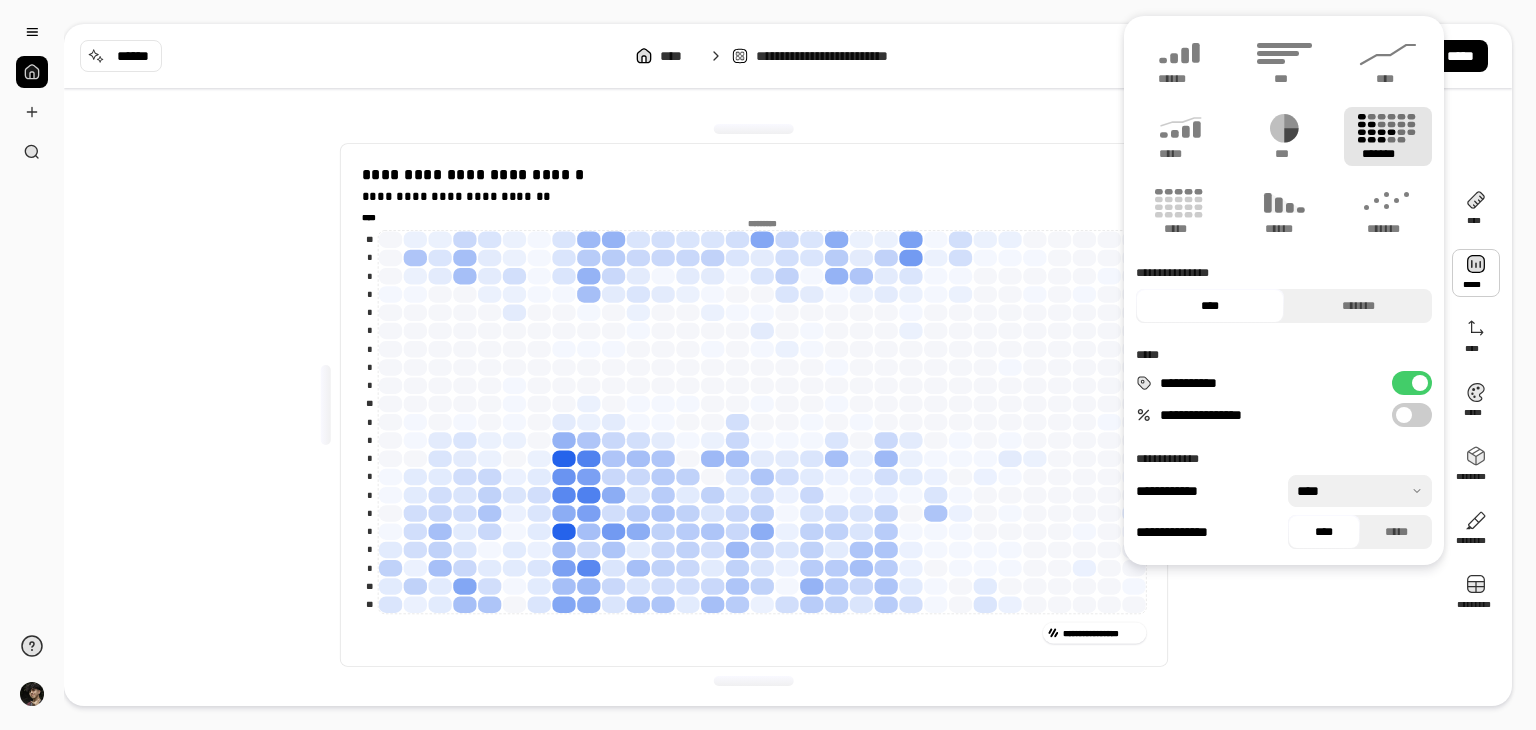 click at bounding box center (1420, 383) 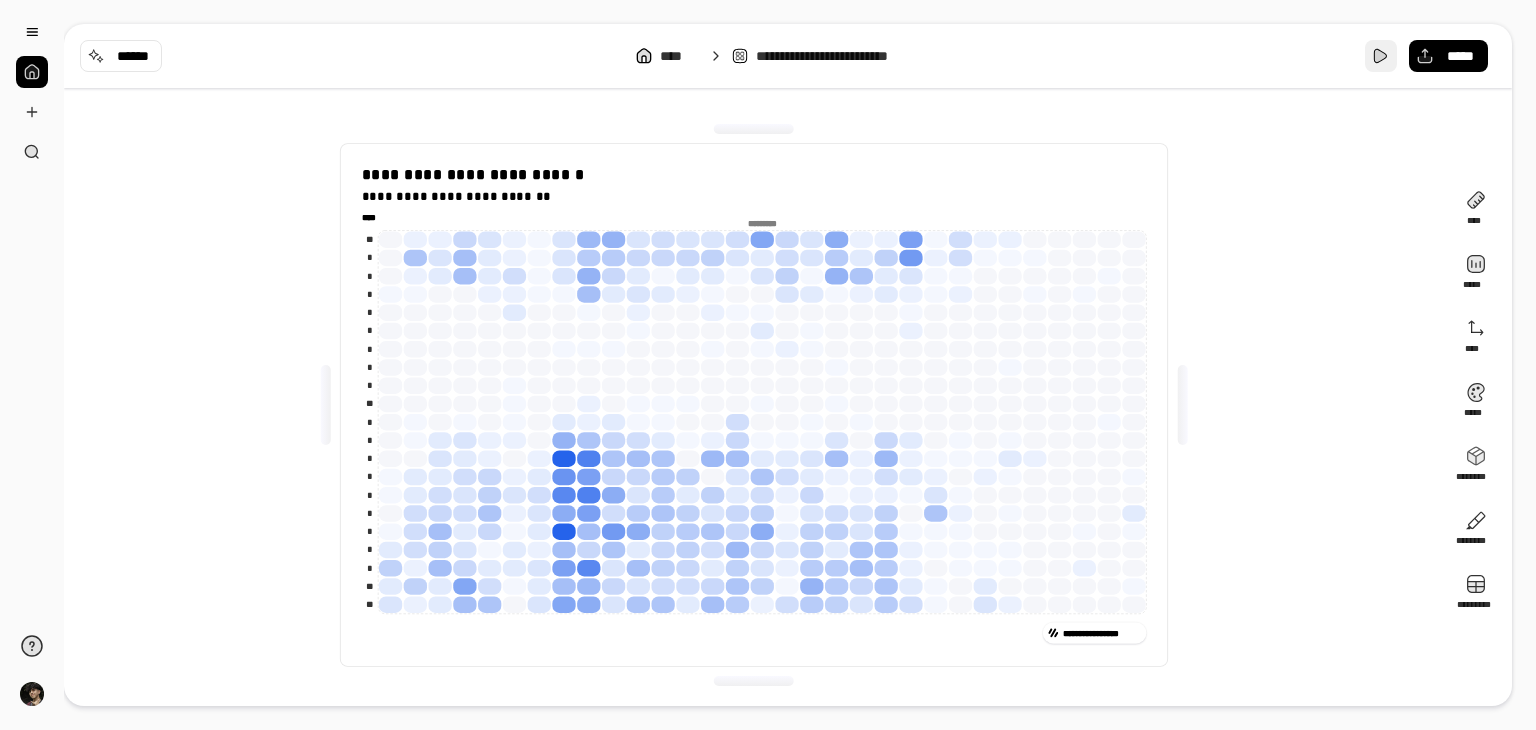 click at bounding box center [1381, 56] 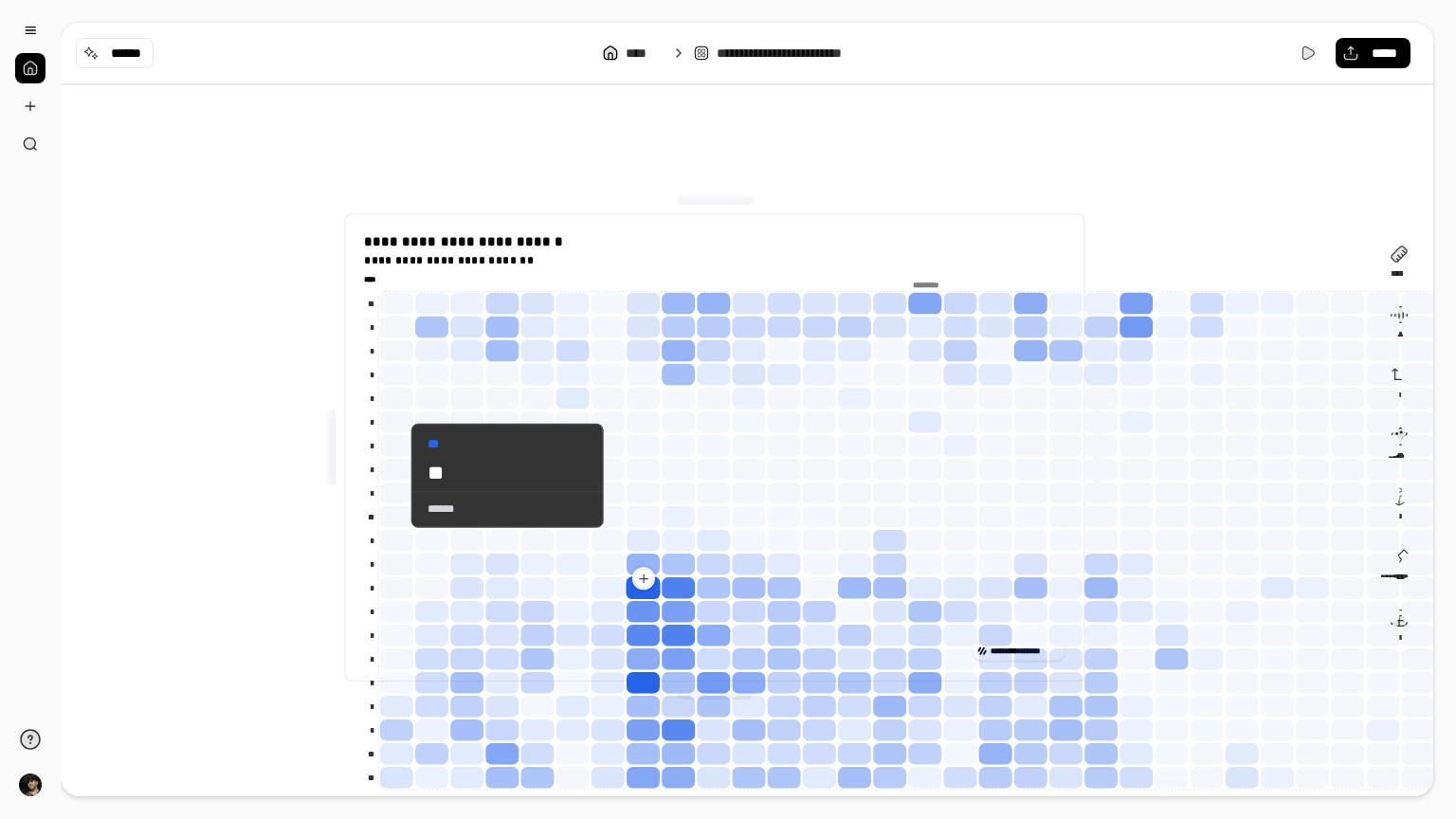 click 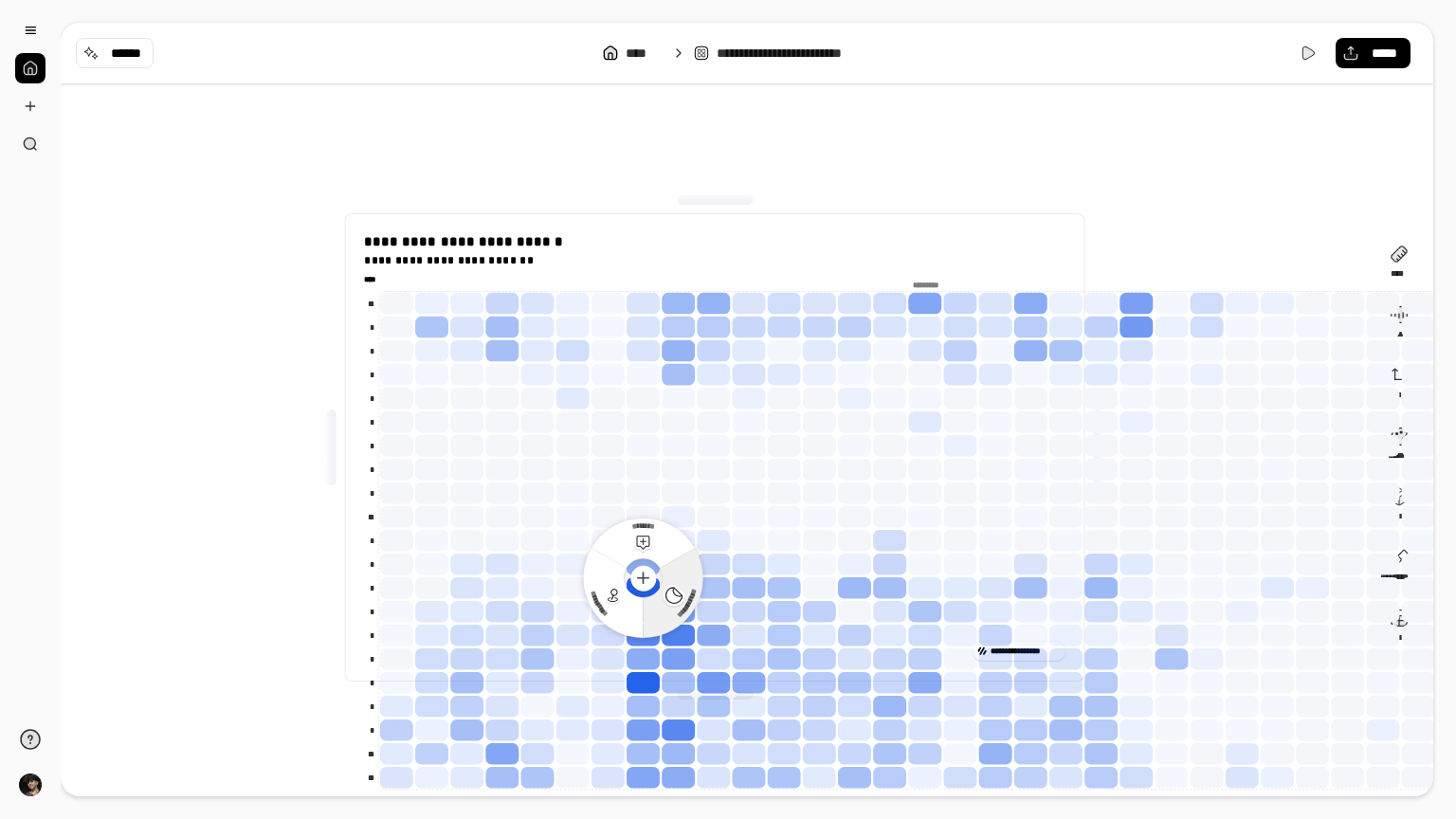 click 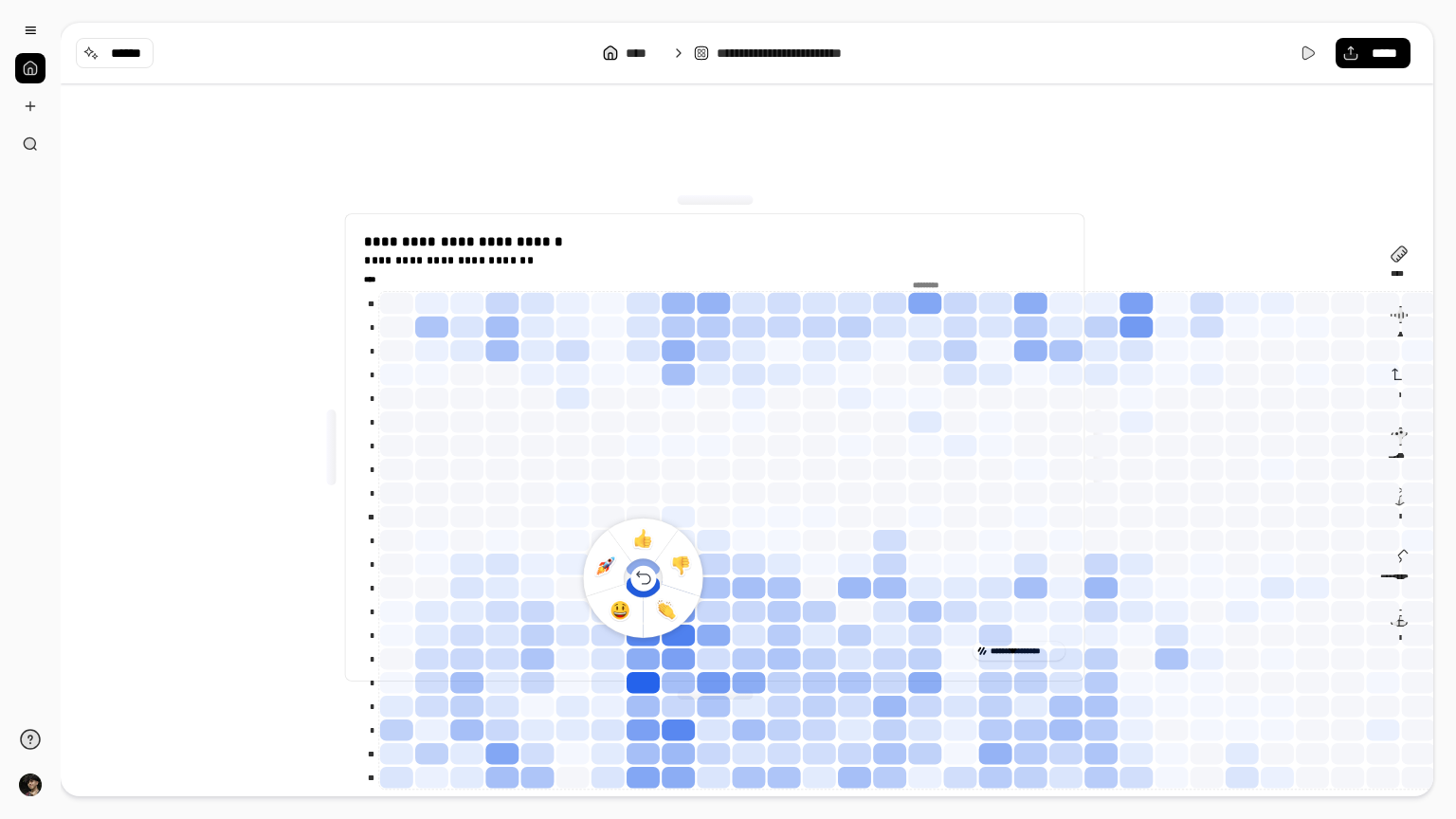 click 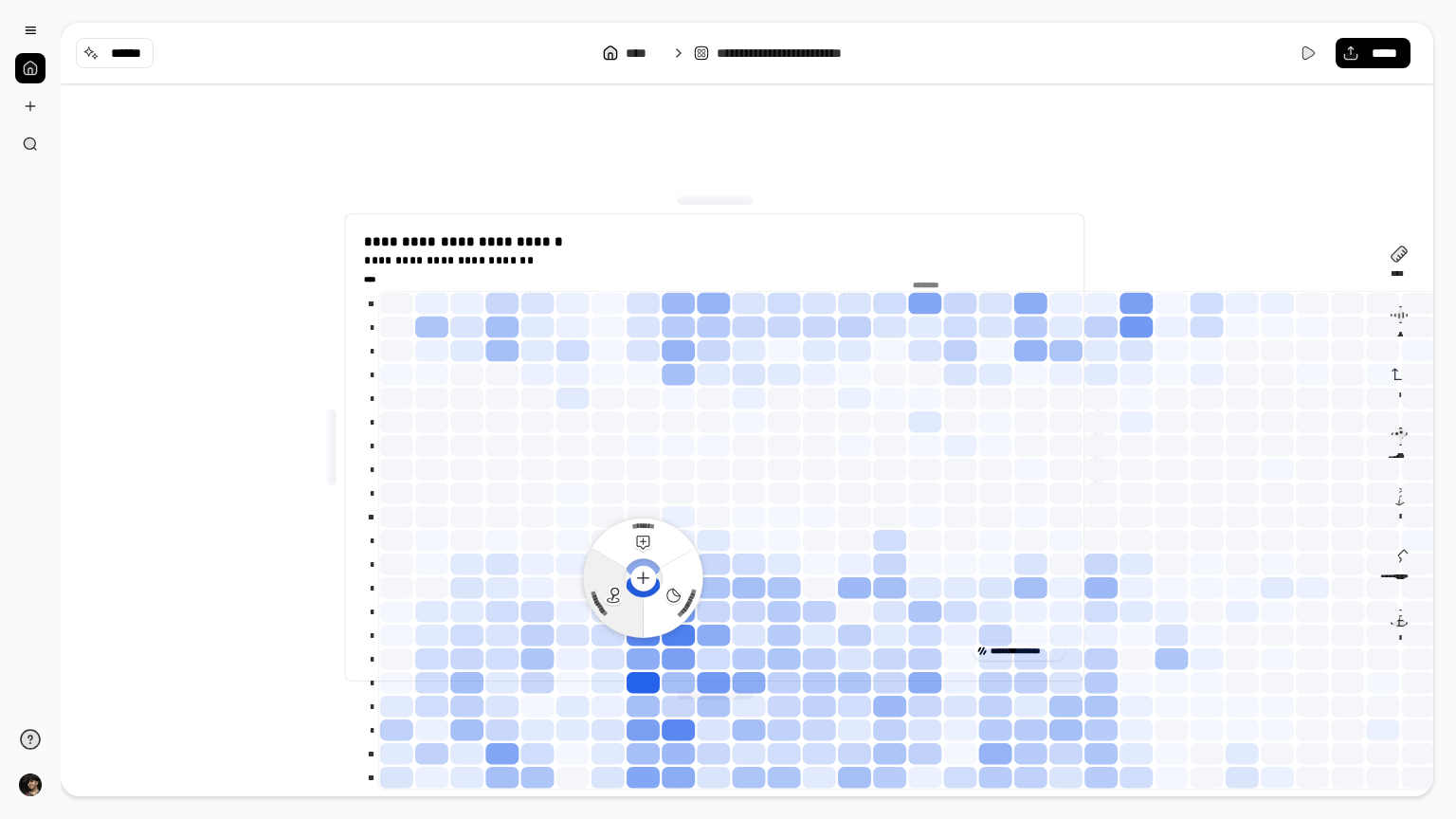 click 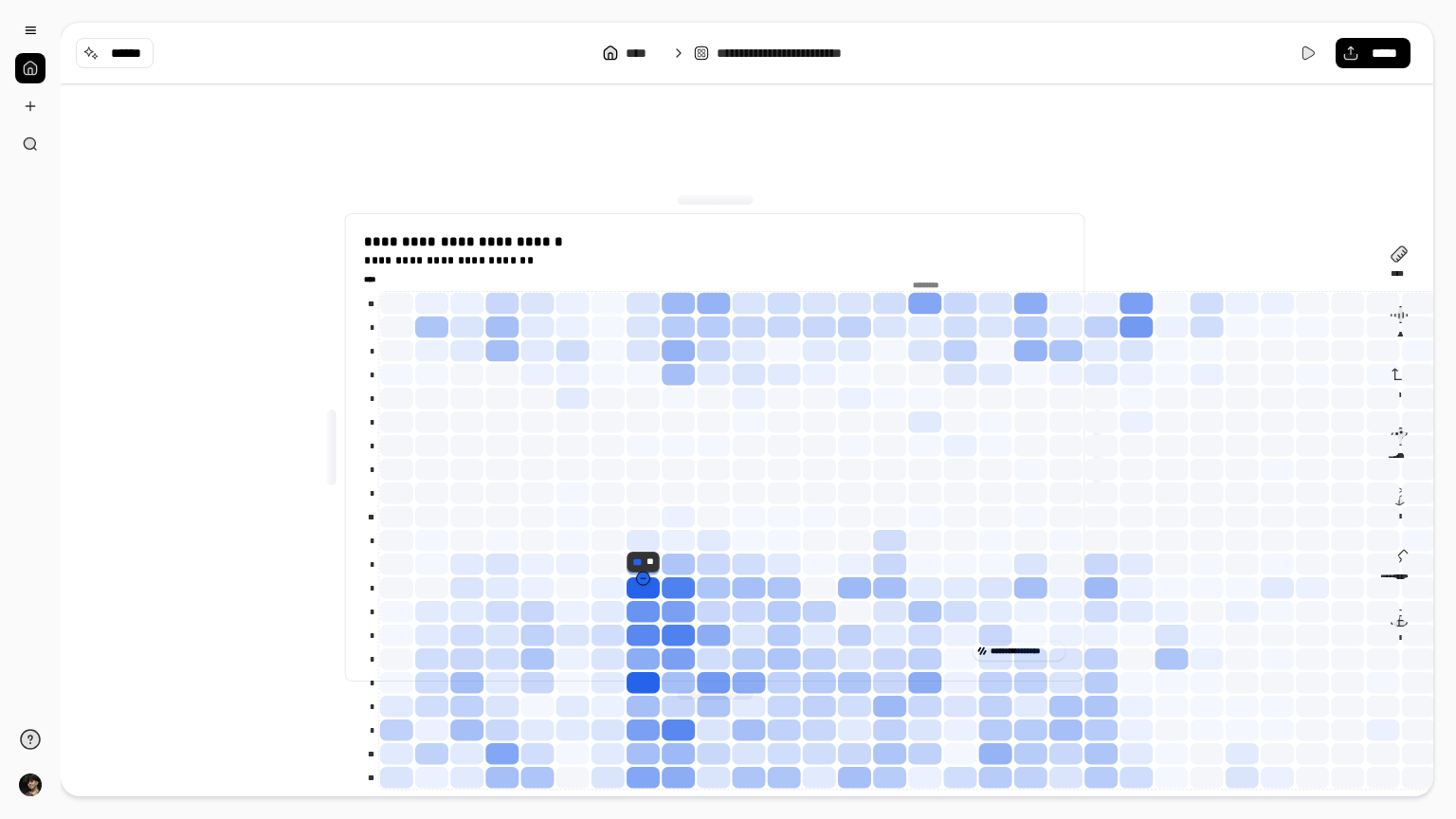 click 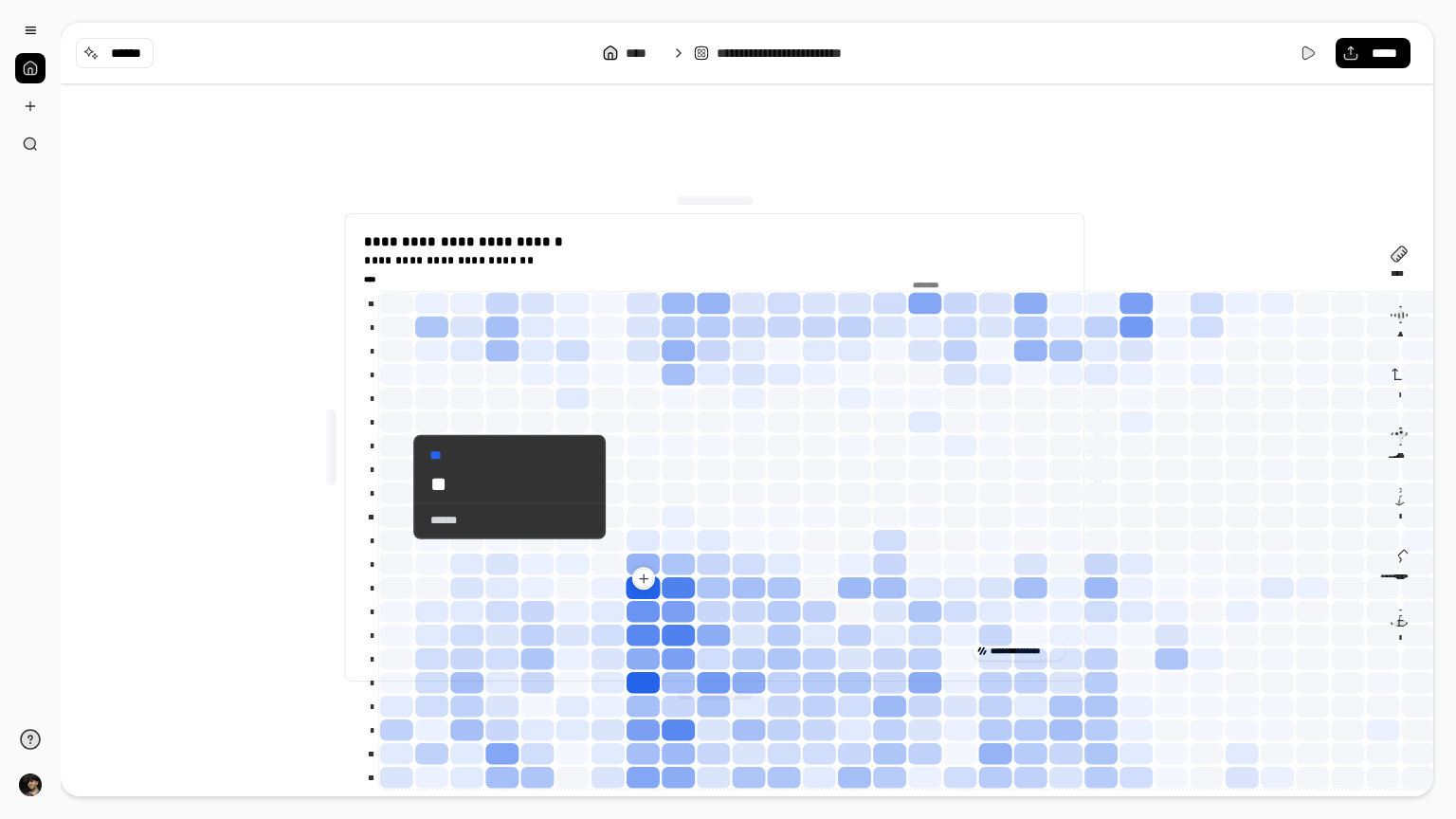 click 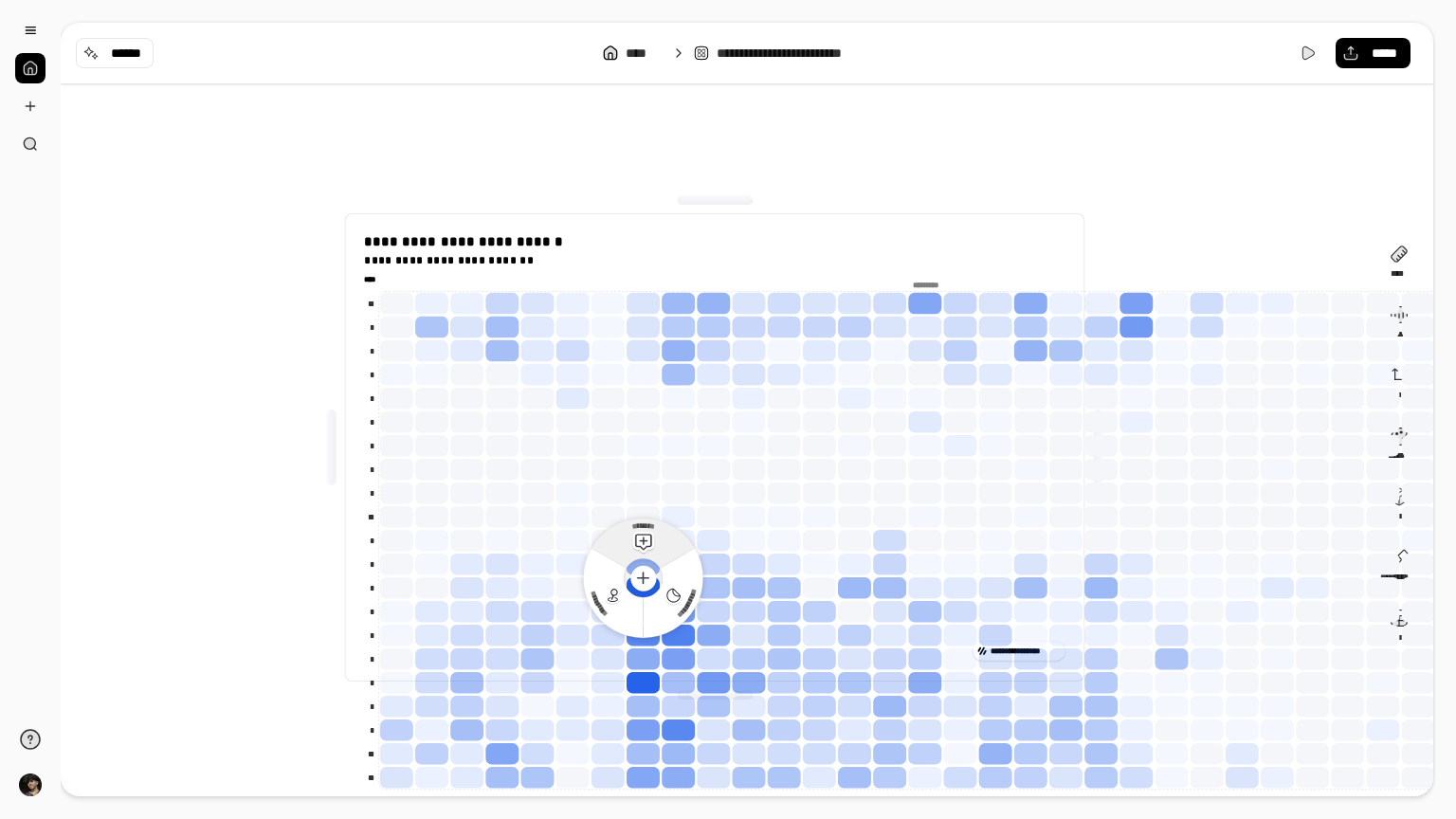 click 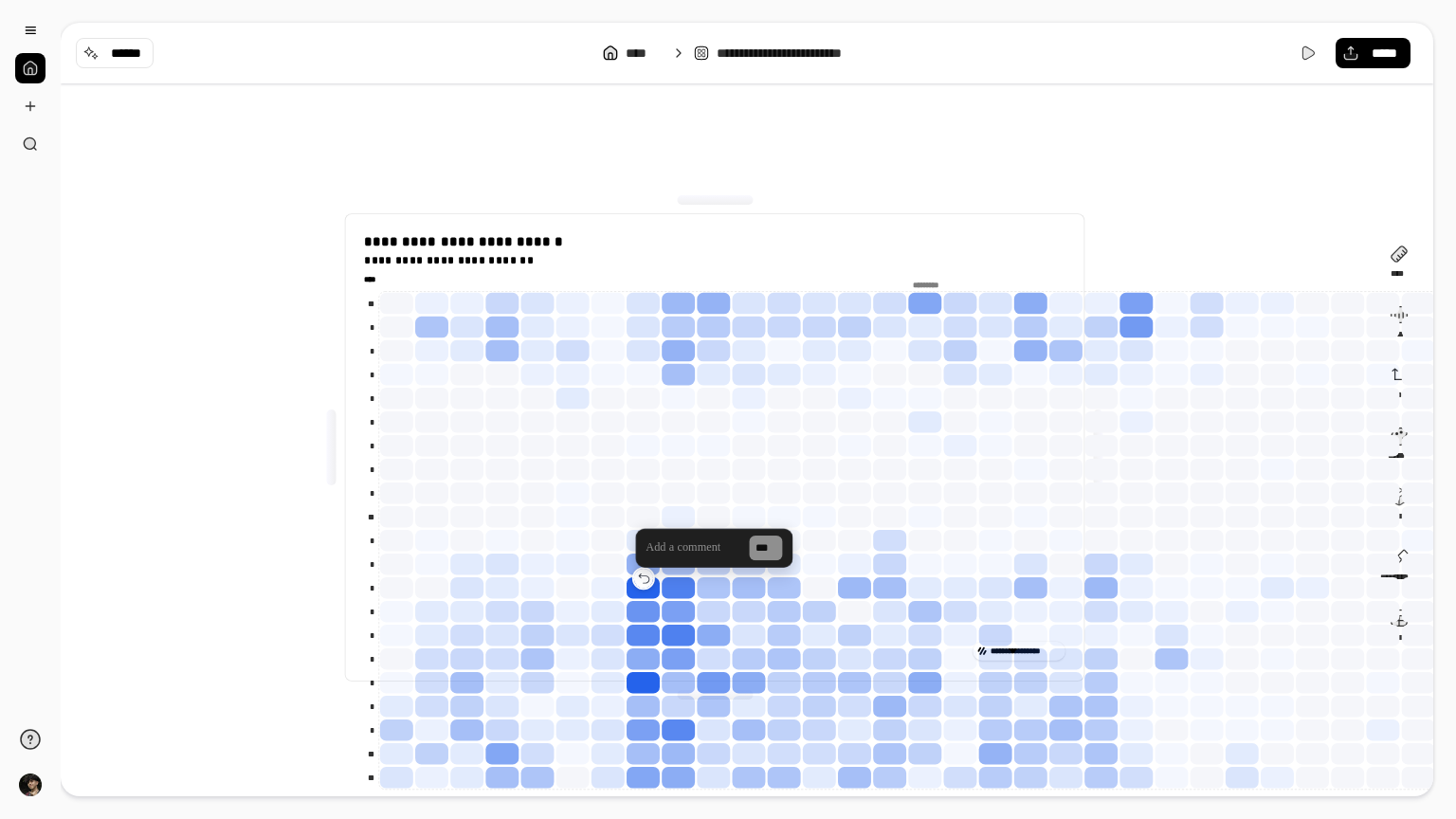 click 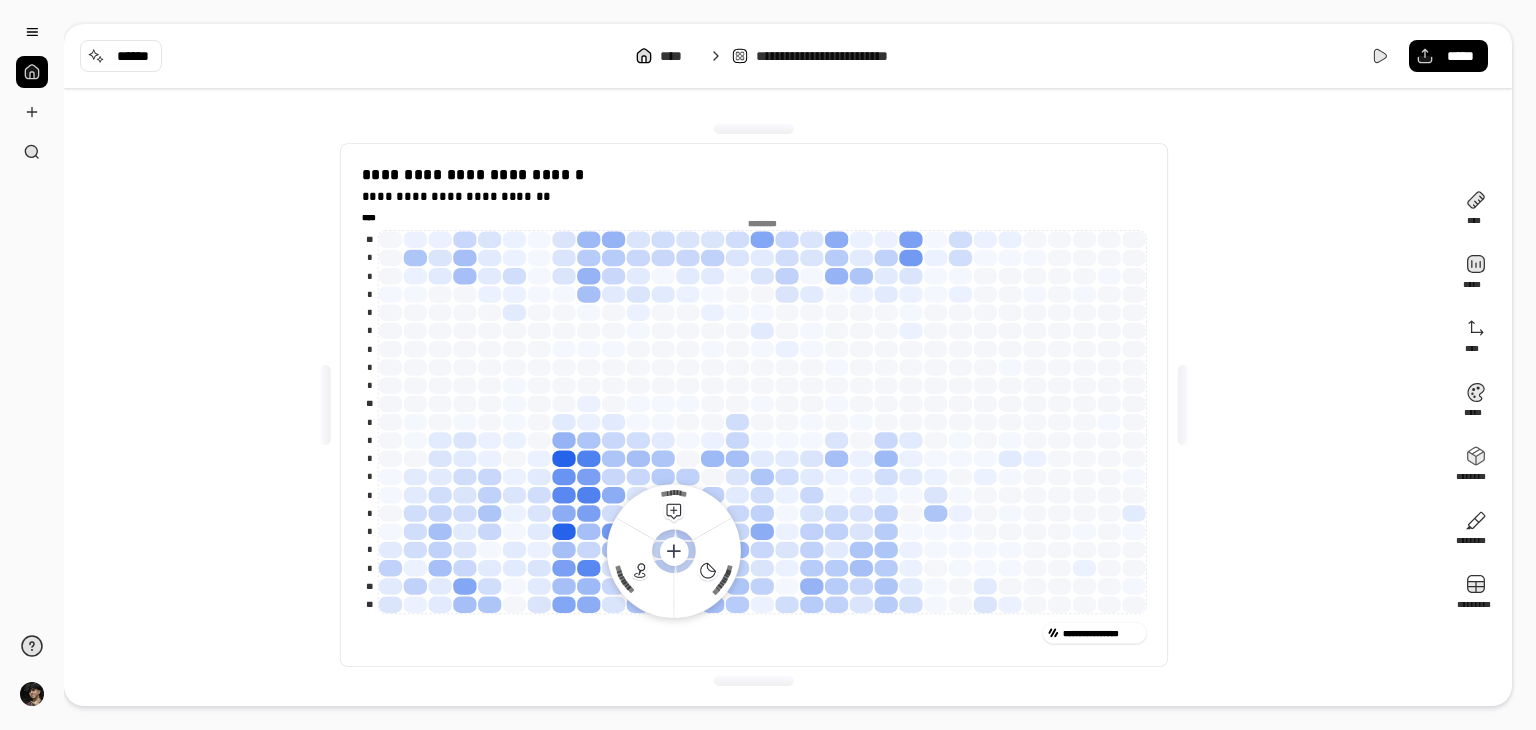 click 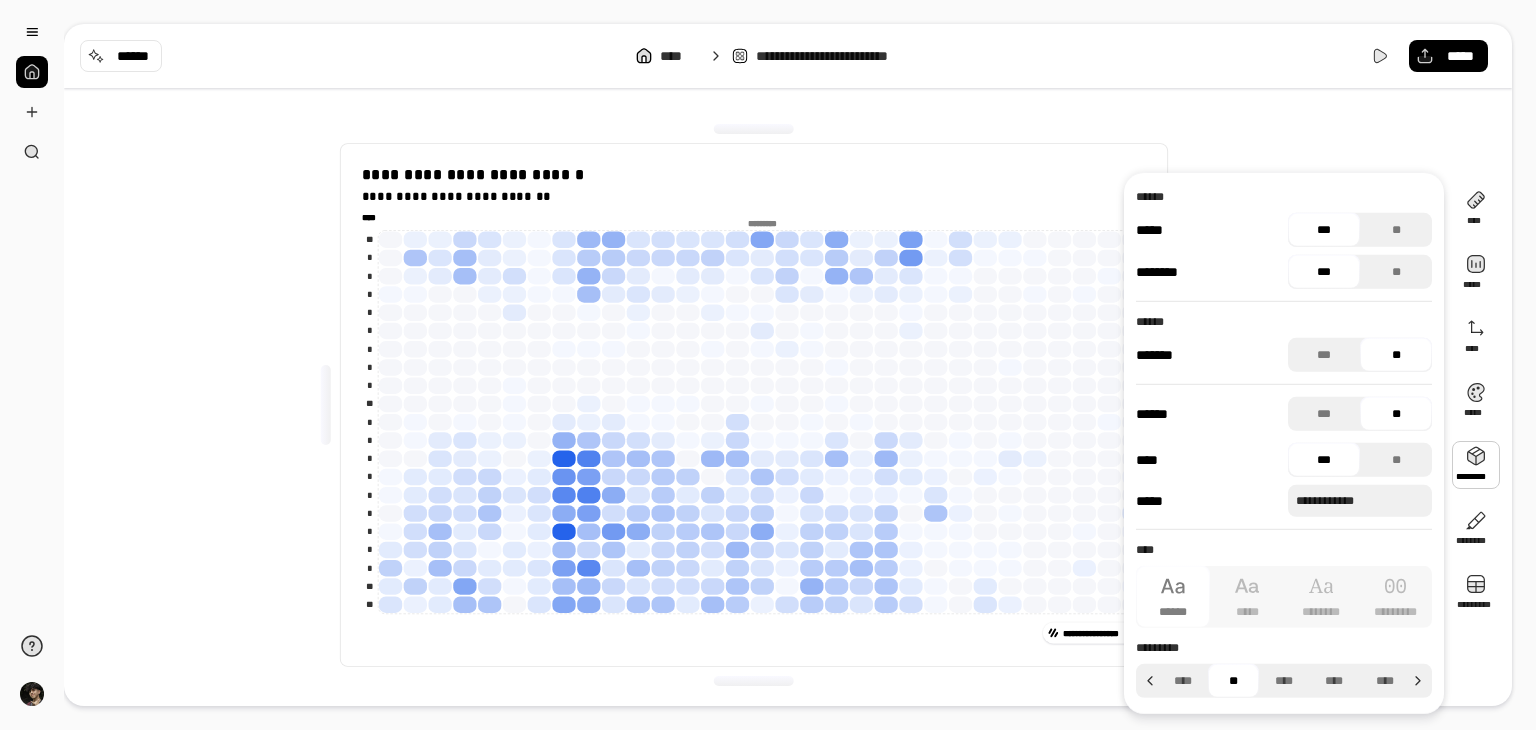 click on "**********" at bounding box center [788, 56] 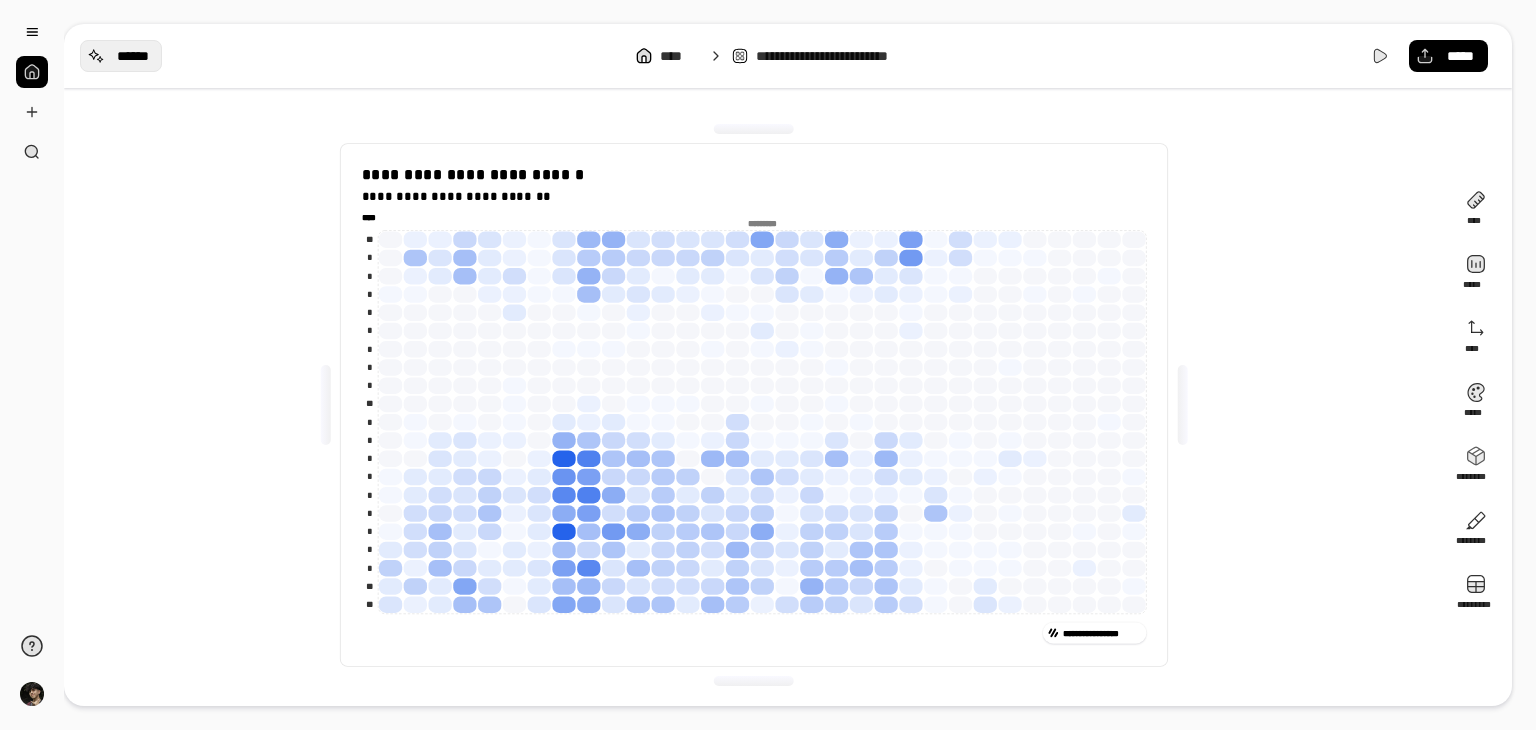 click on "******" at bounding box center (121, 56) 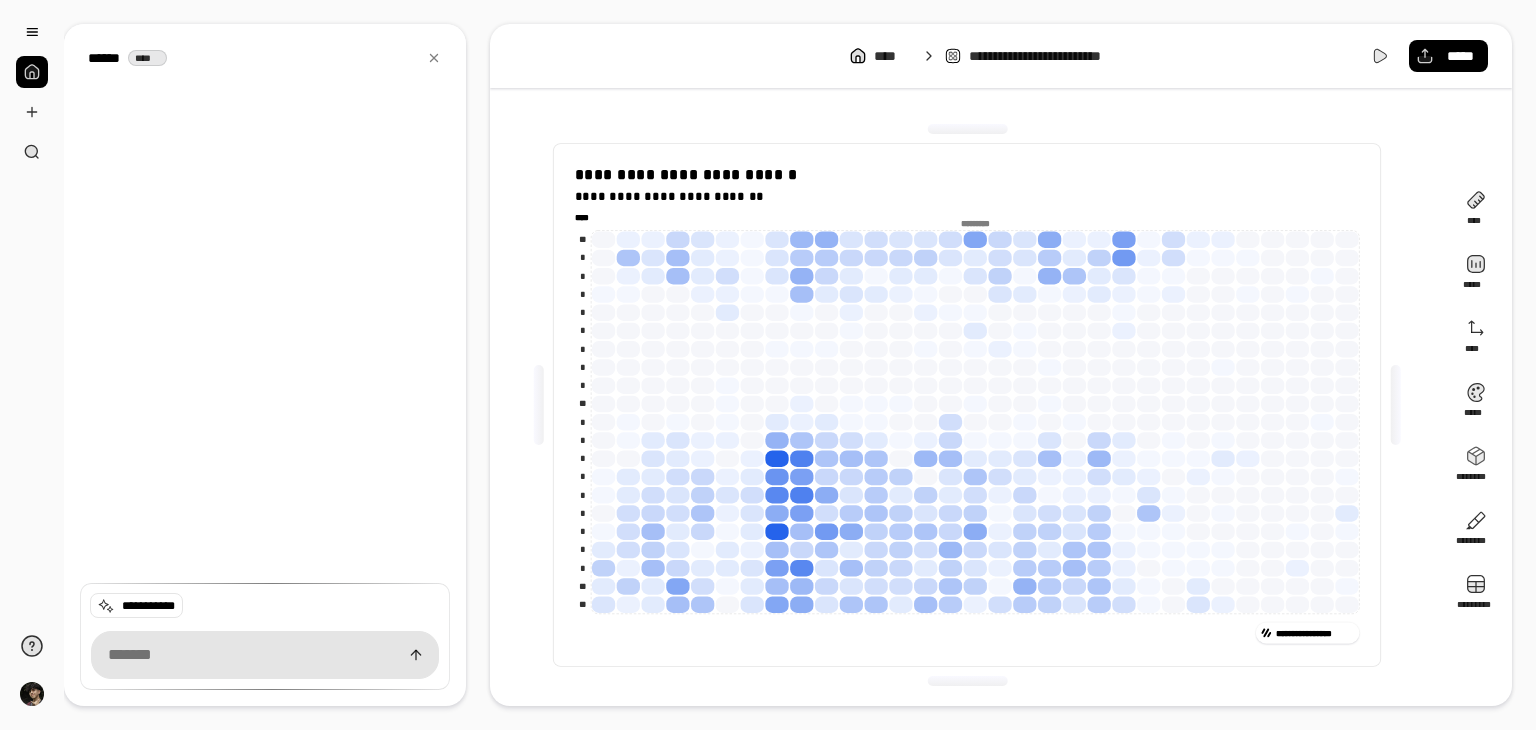 click at bounding box center [265, 655] 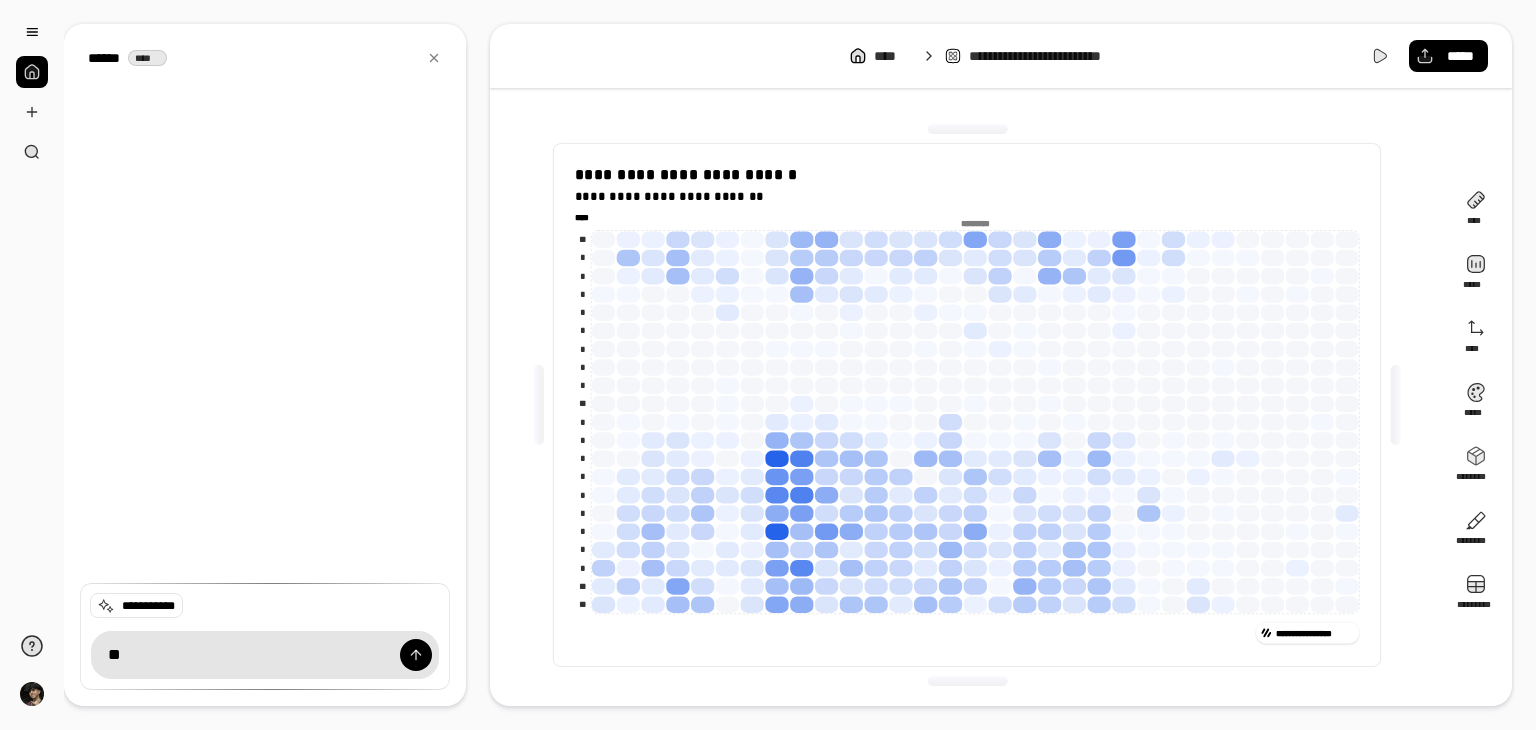 type on "*" 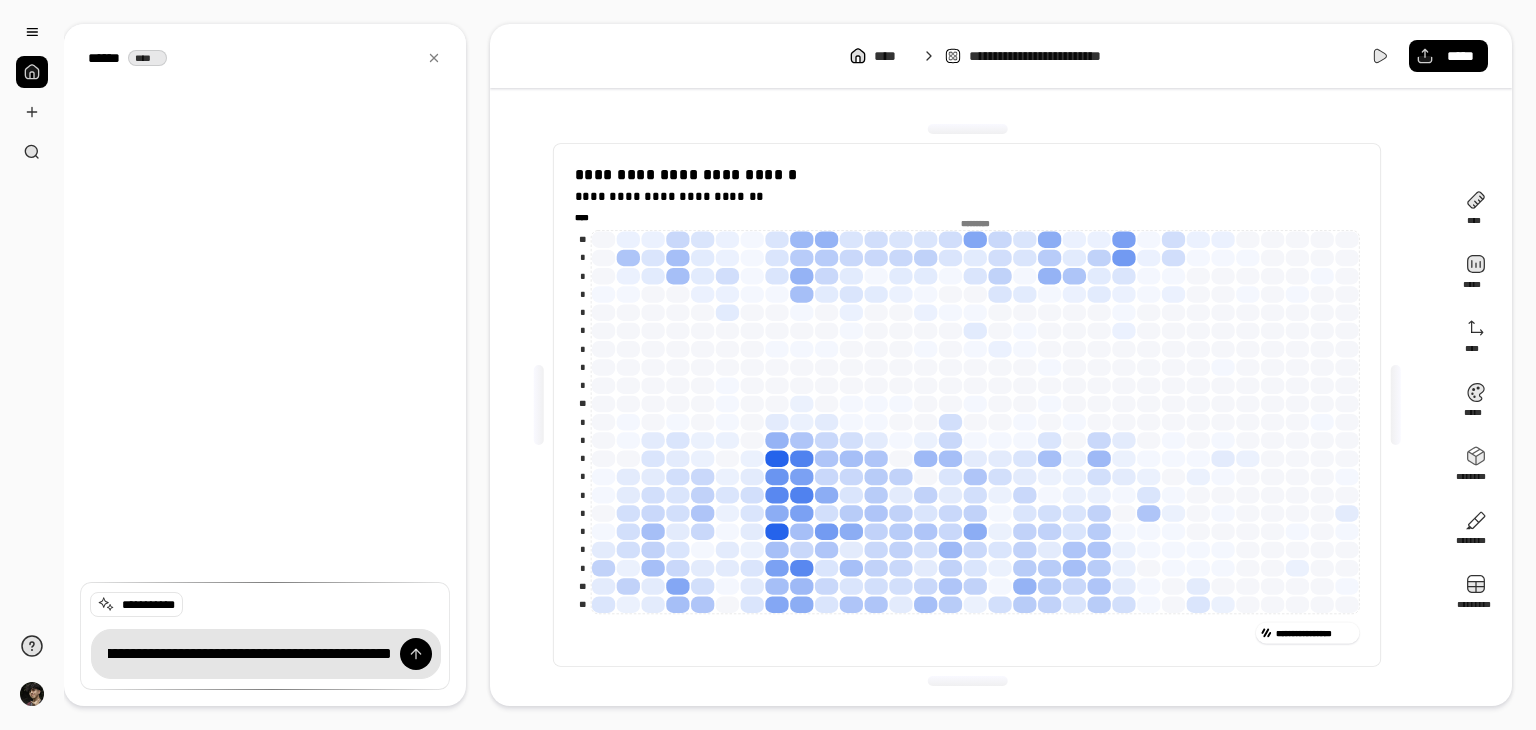 scroll, scrollTop: 0, scrollLeft: 119, axis: horizontal 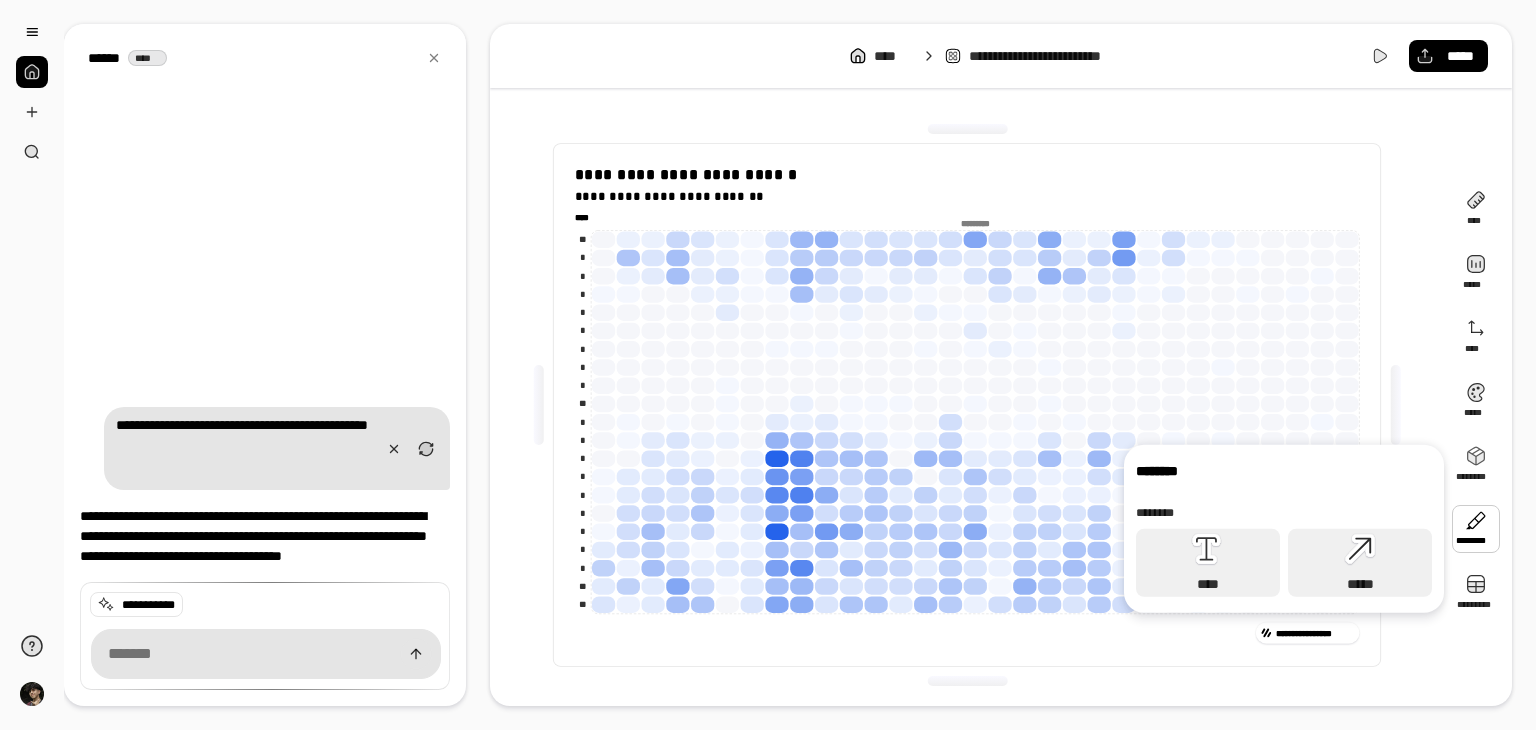 click at bounding box center [266, 653] 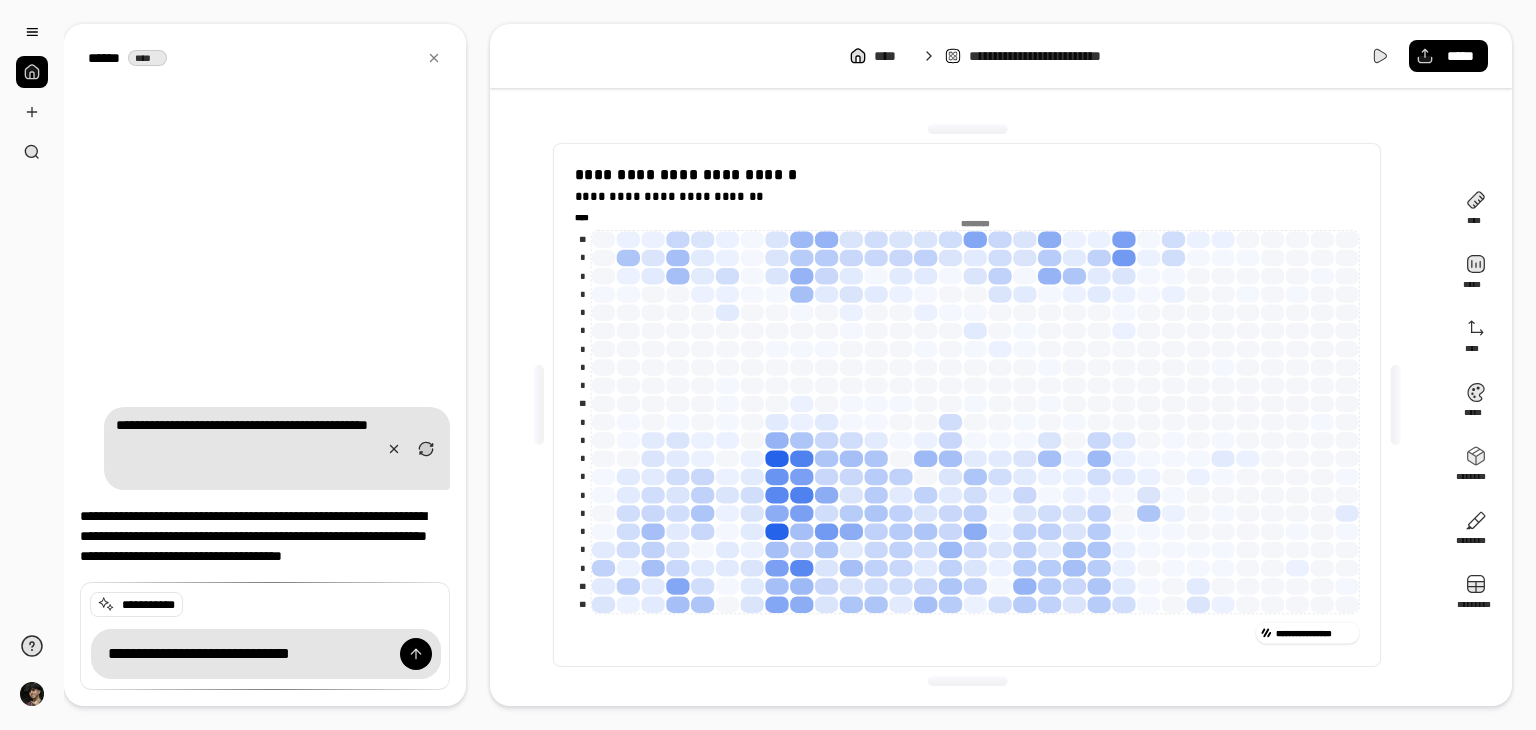type on "**********" 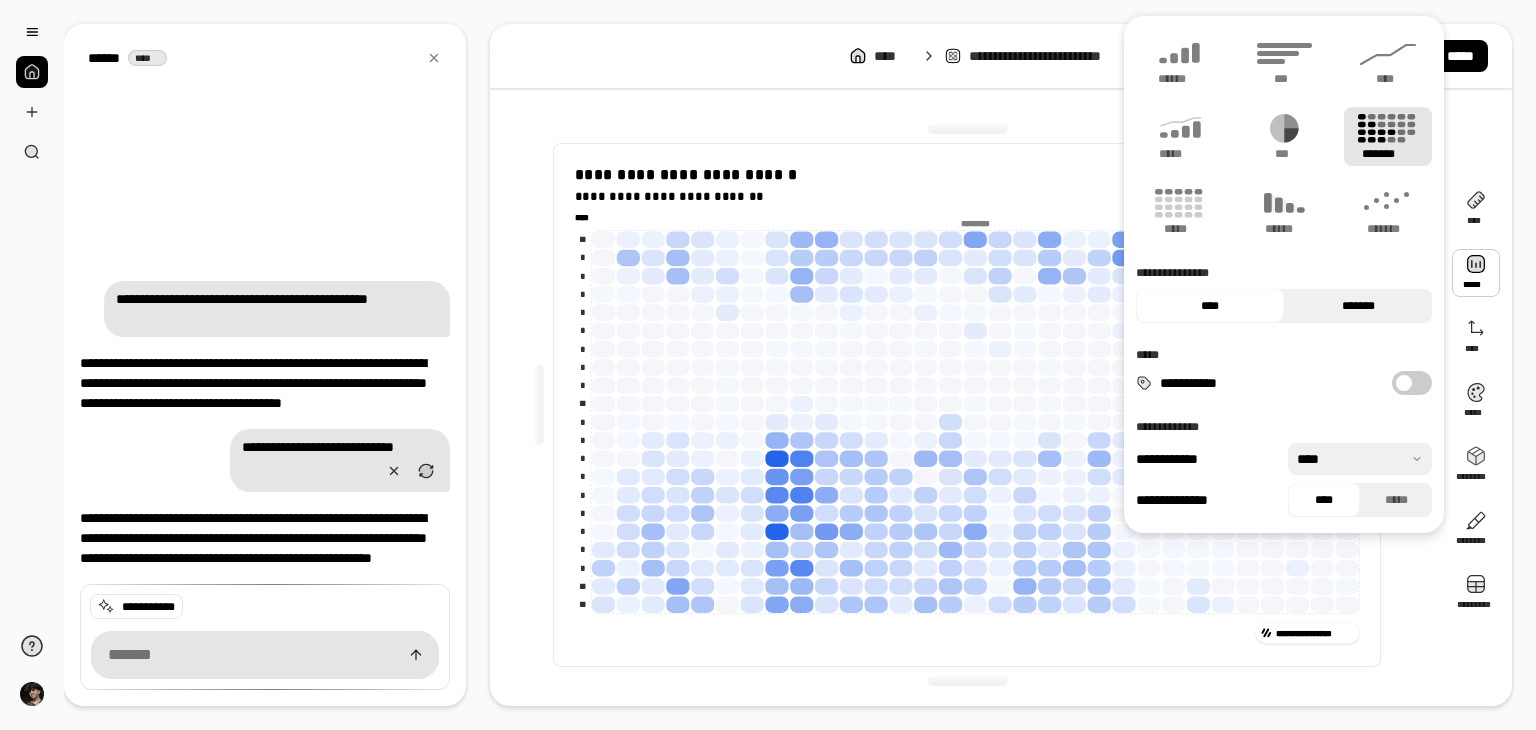 click on "*******" at bounding box center (1358, 306) 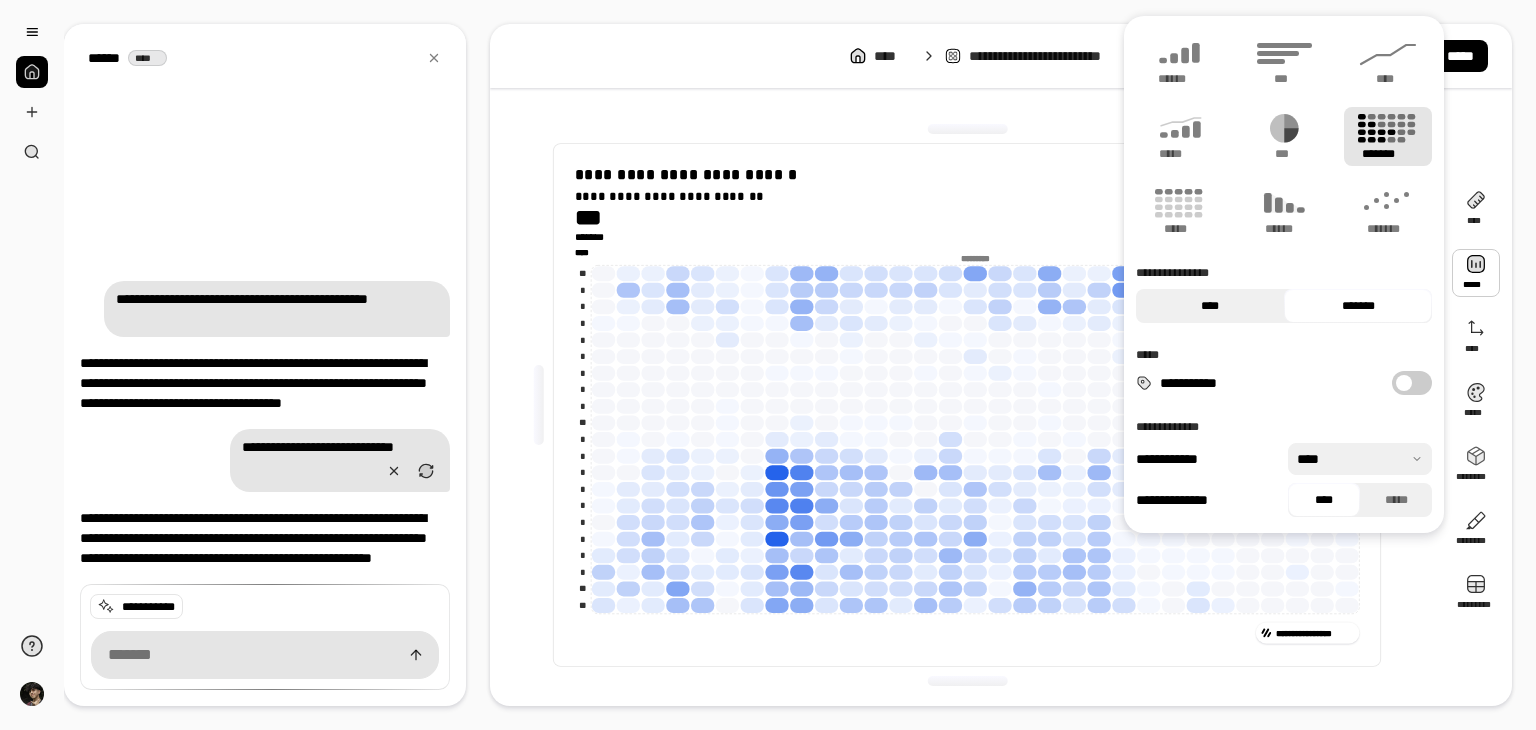 click on "****" at bounding box center [1210, 306] 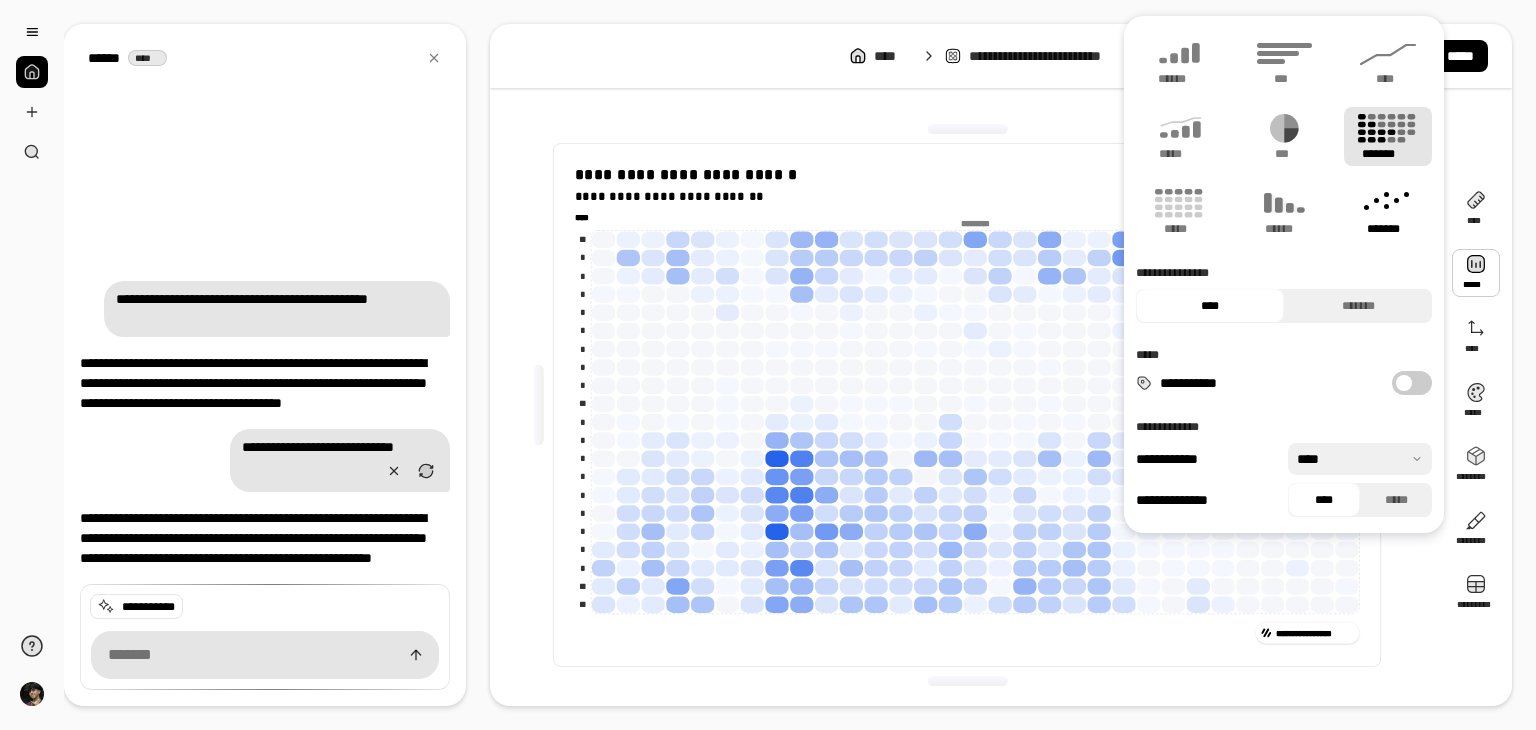 click on "*******" at bounding box center (1388, 229) 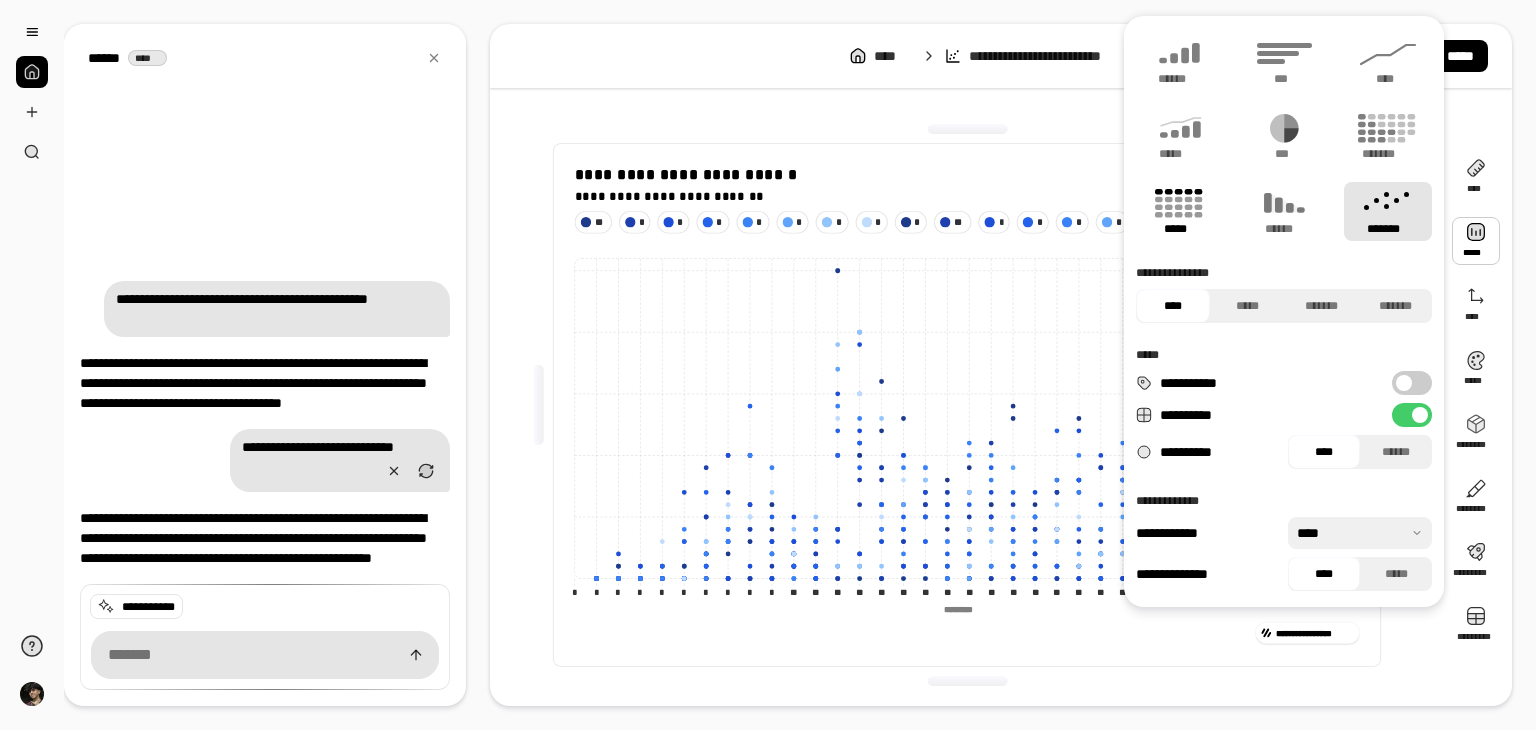 click on "*****" at bounding box center (1179, 229) 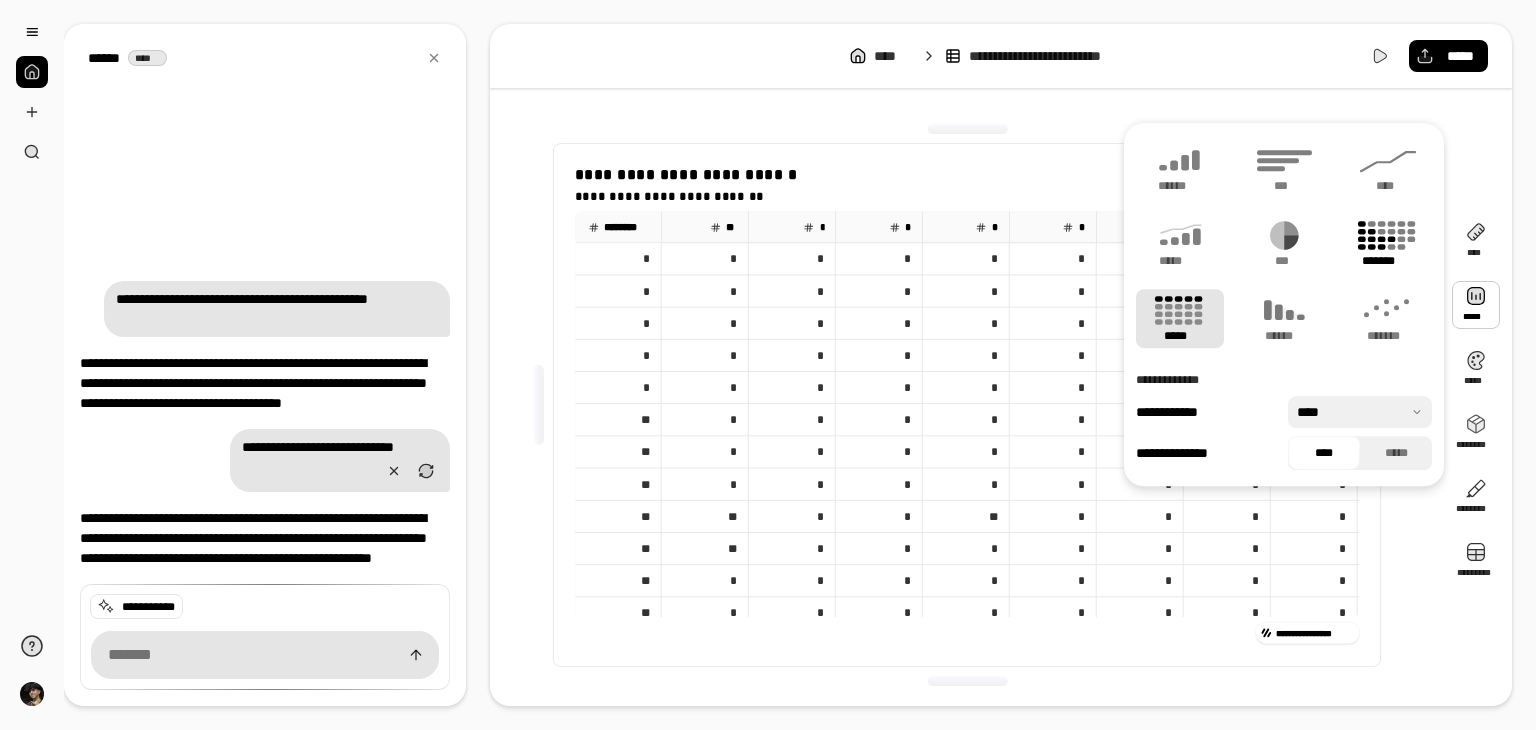 click 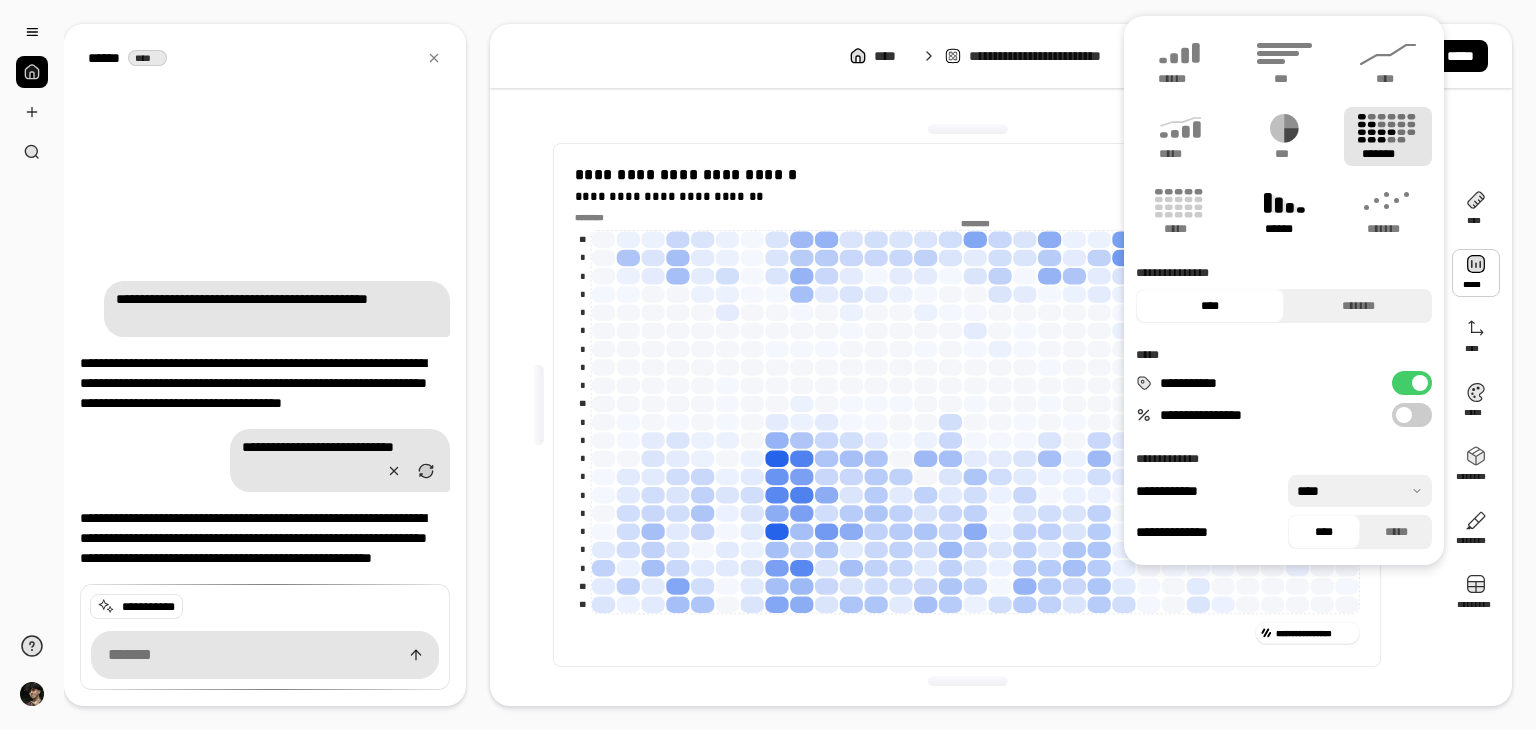 click on "******" at bounding box center [1284, 229] 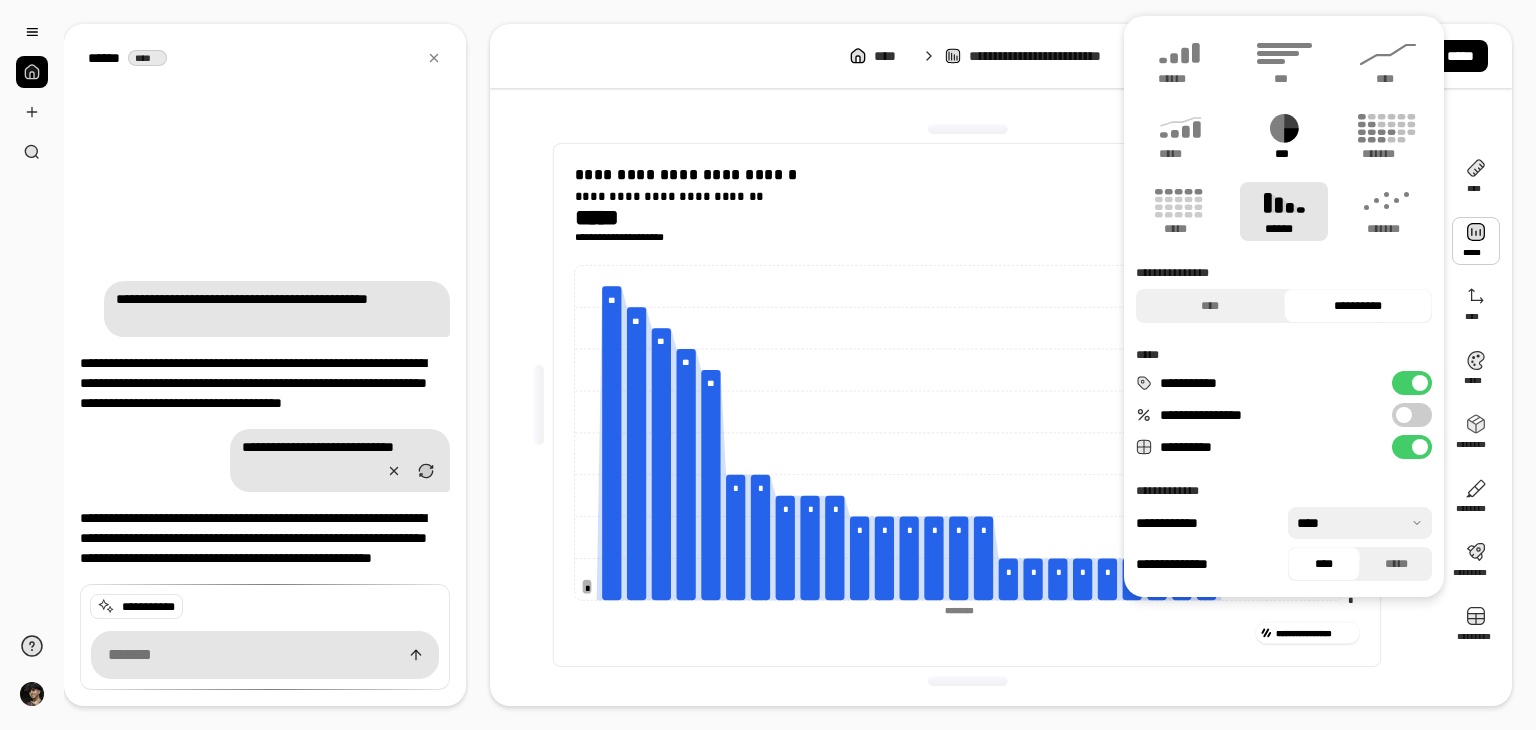 click 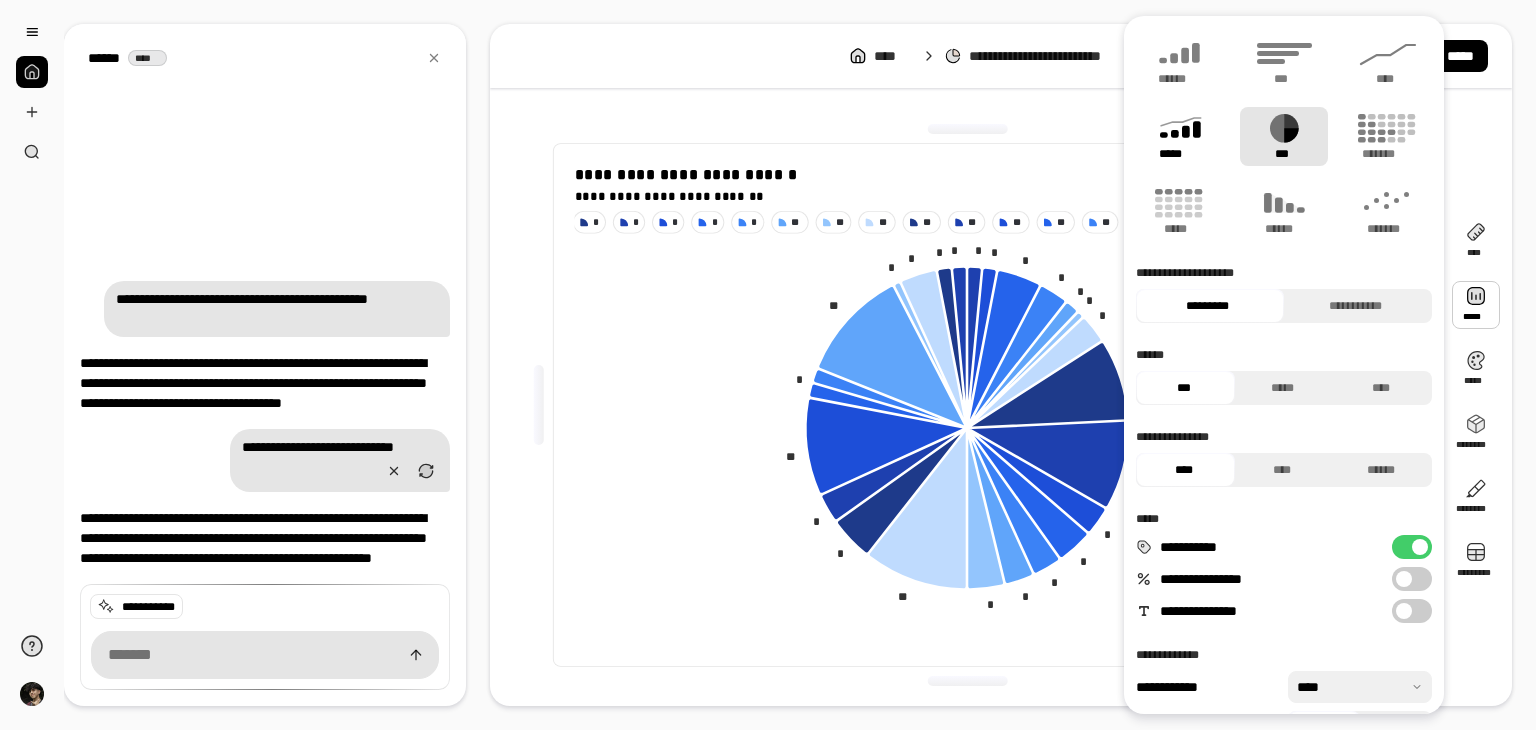 click 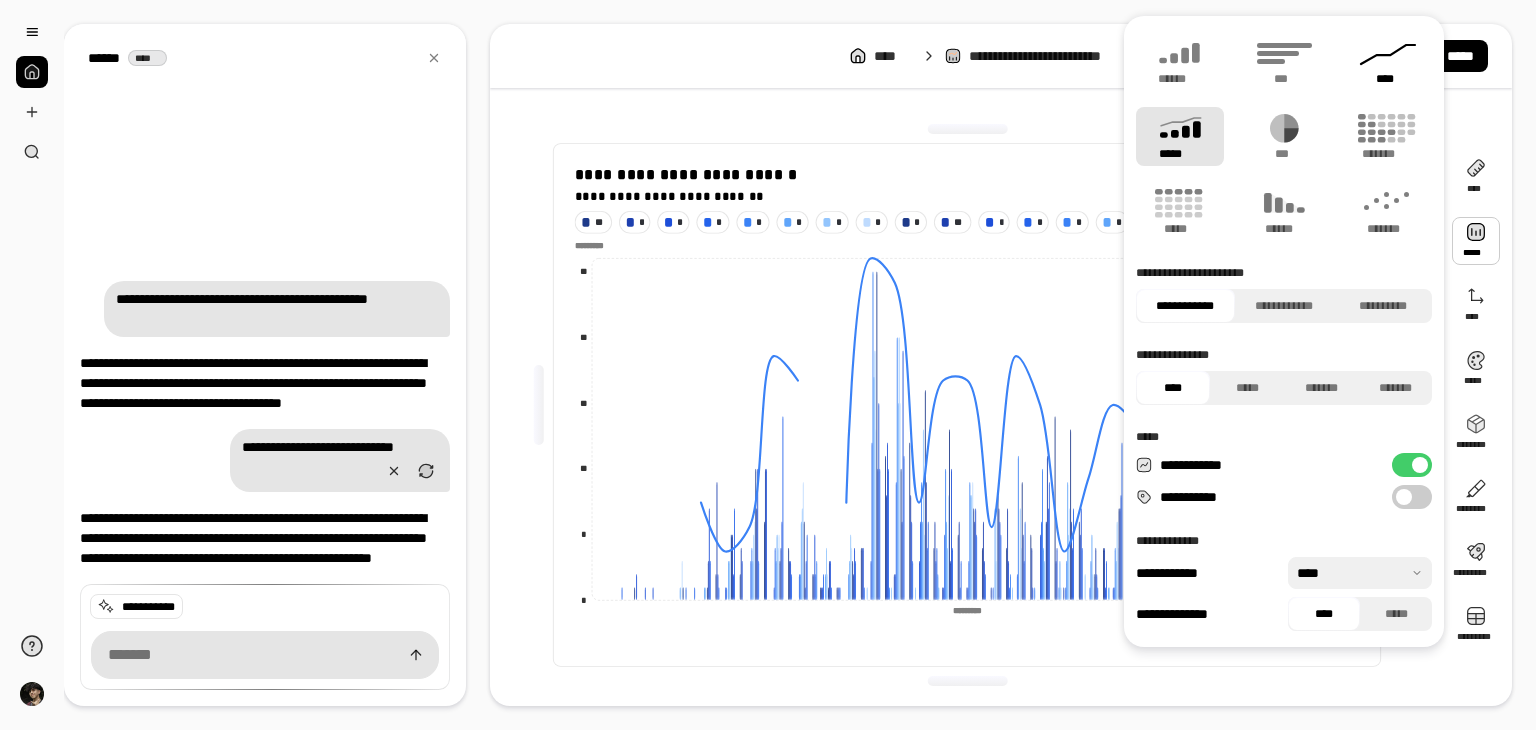 click 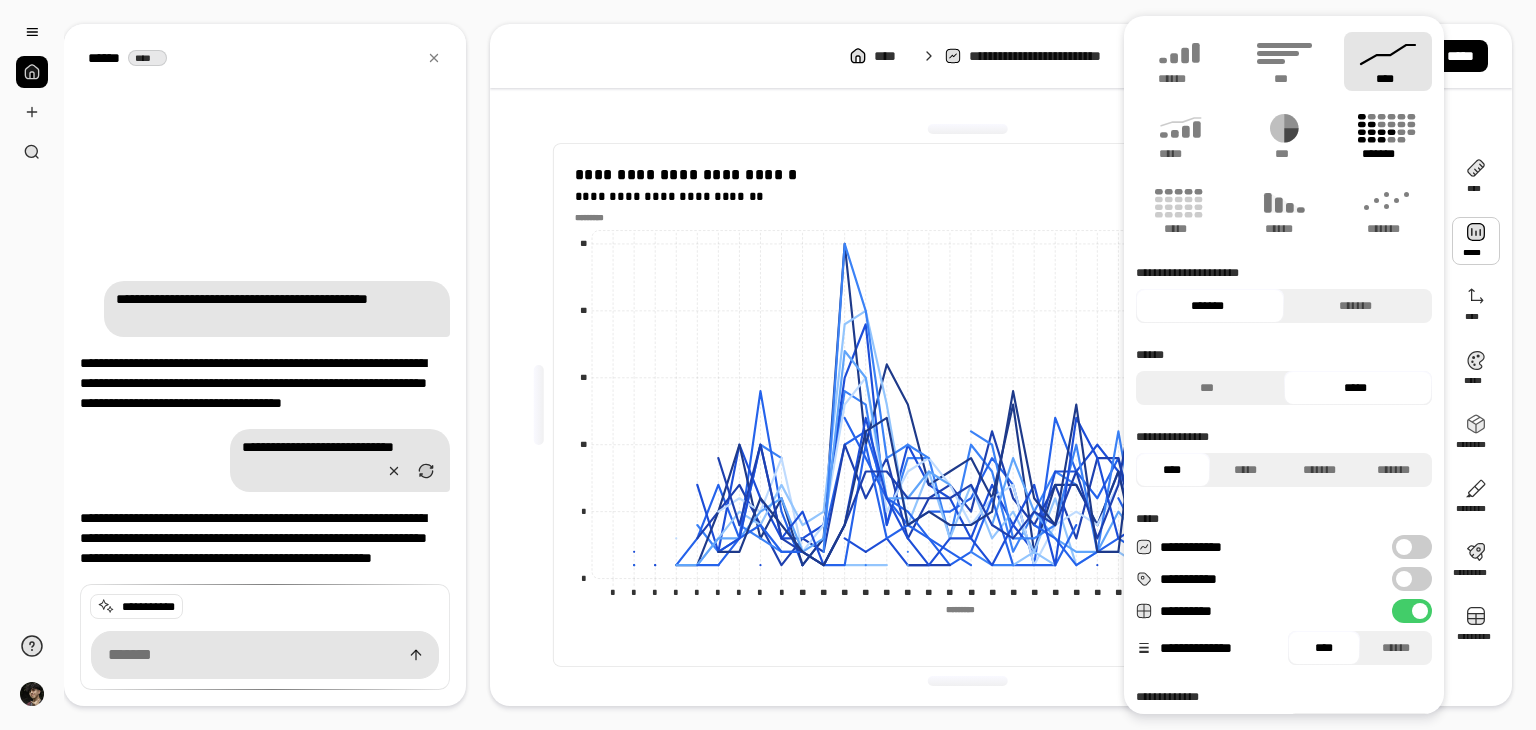 click 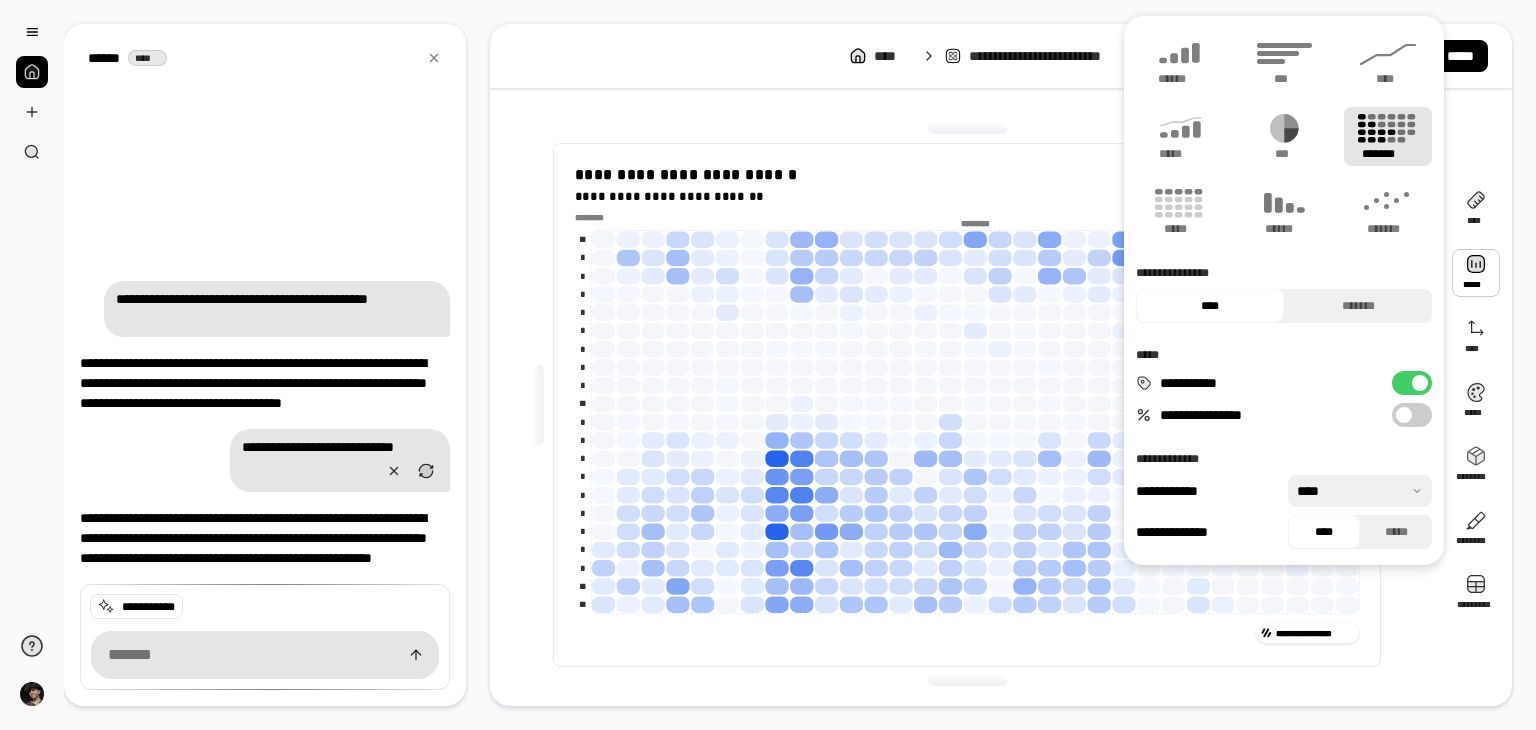 click on "**********" at bounding box center [967, 405] 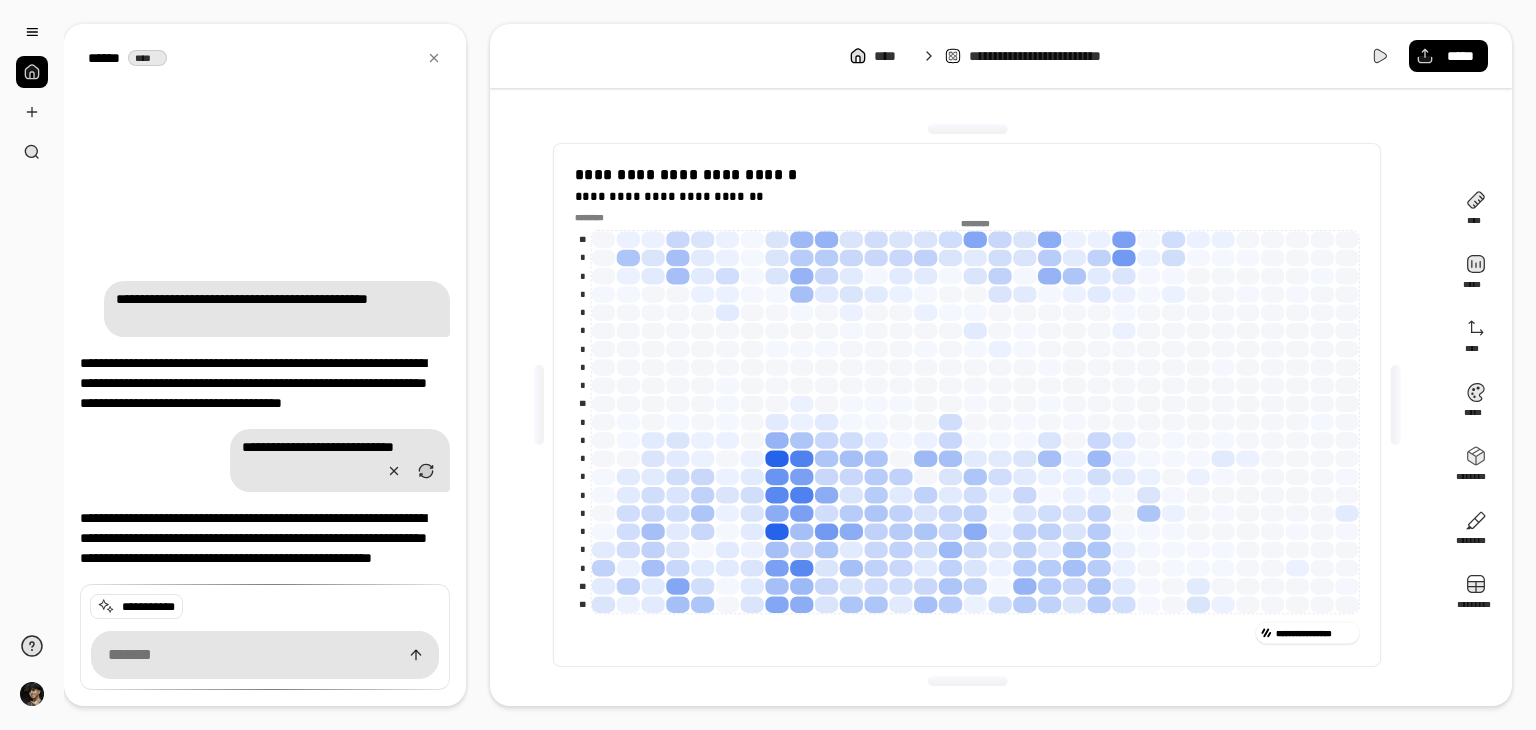 click on "****** ****" at bounding box center (265, 58) 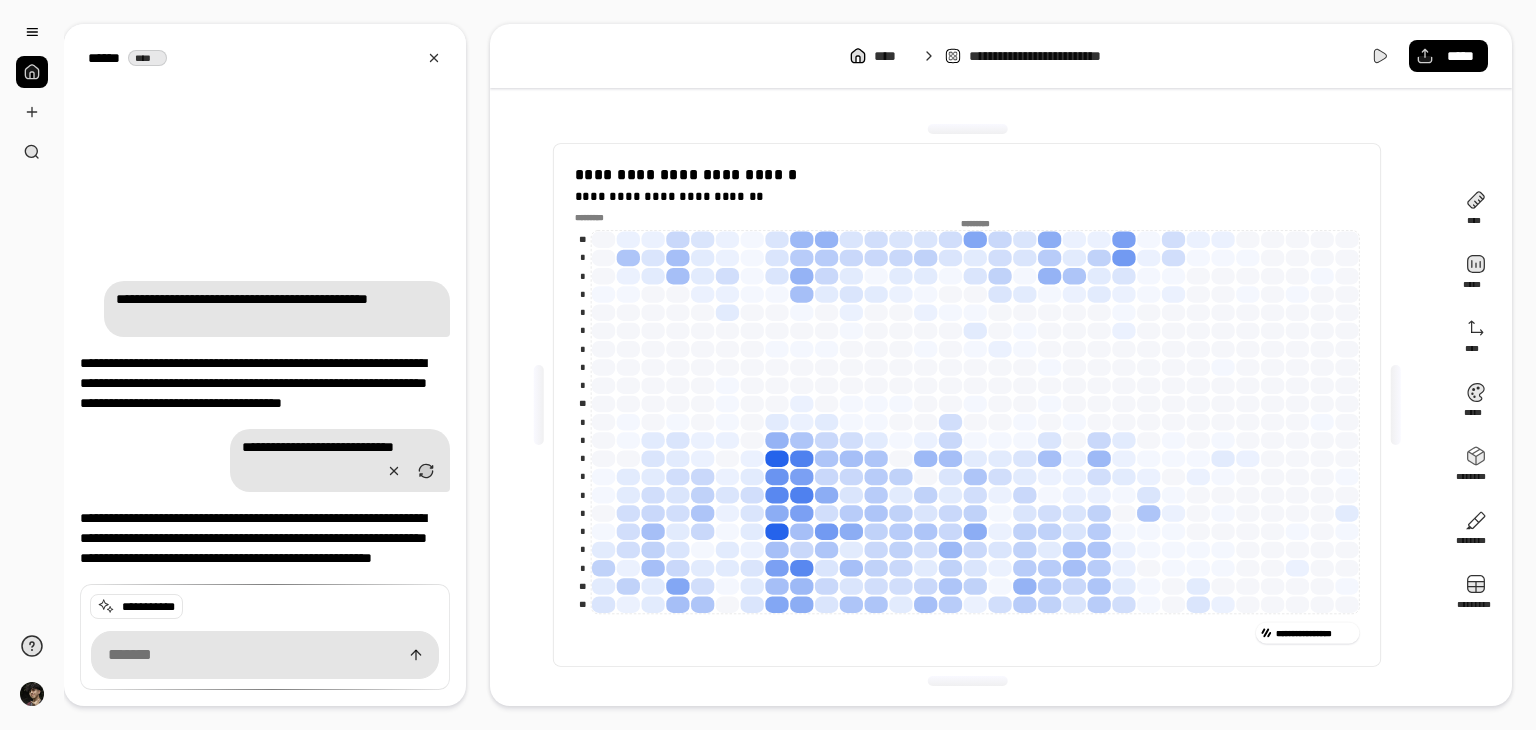 click 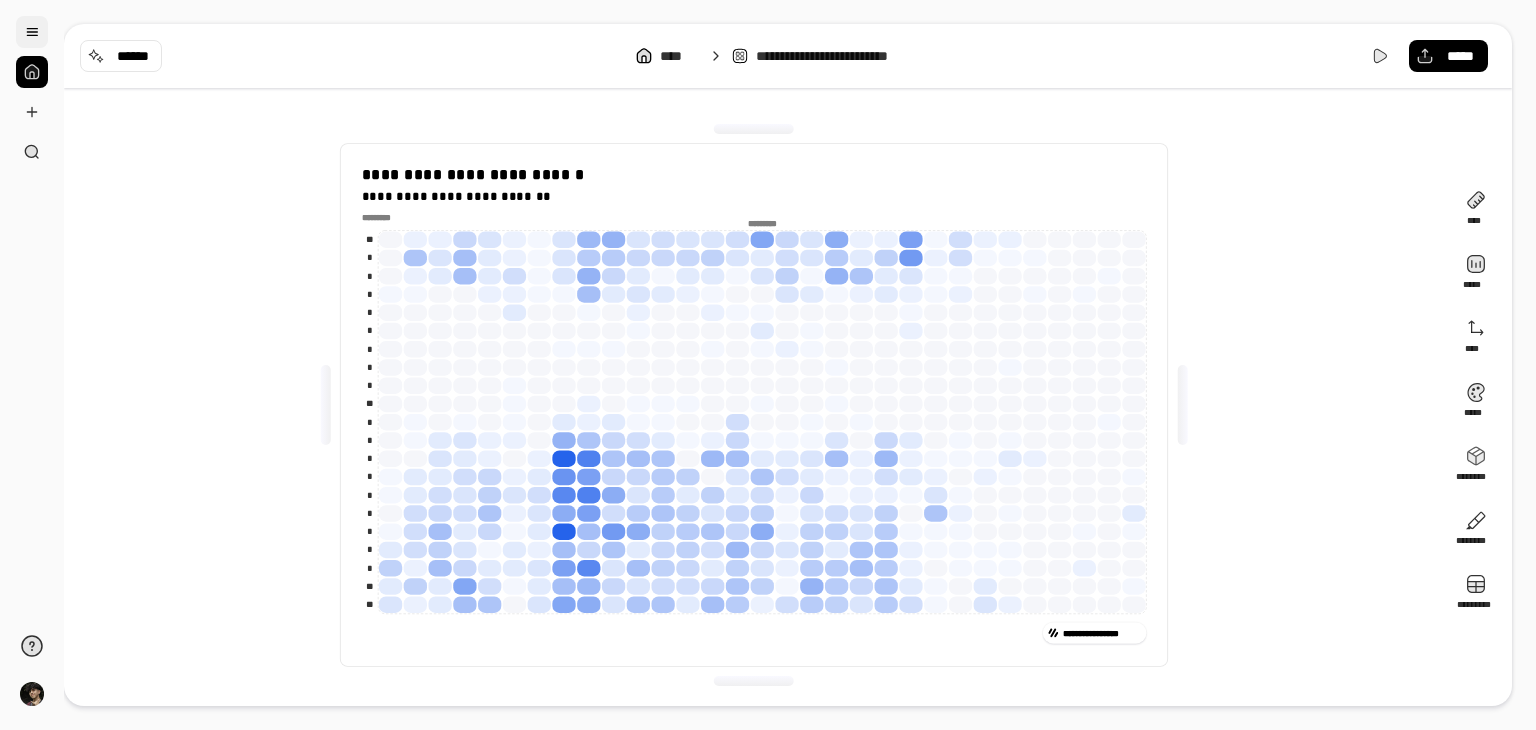 click at bounding box center (32, 32) 